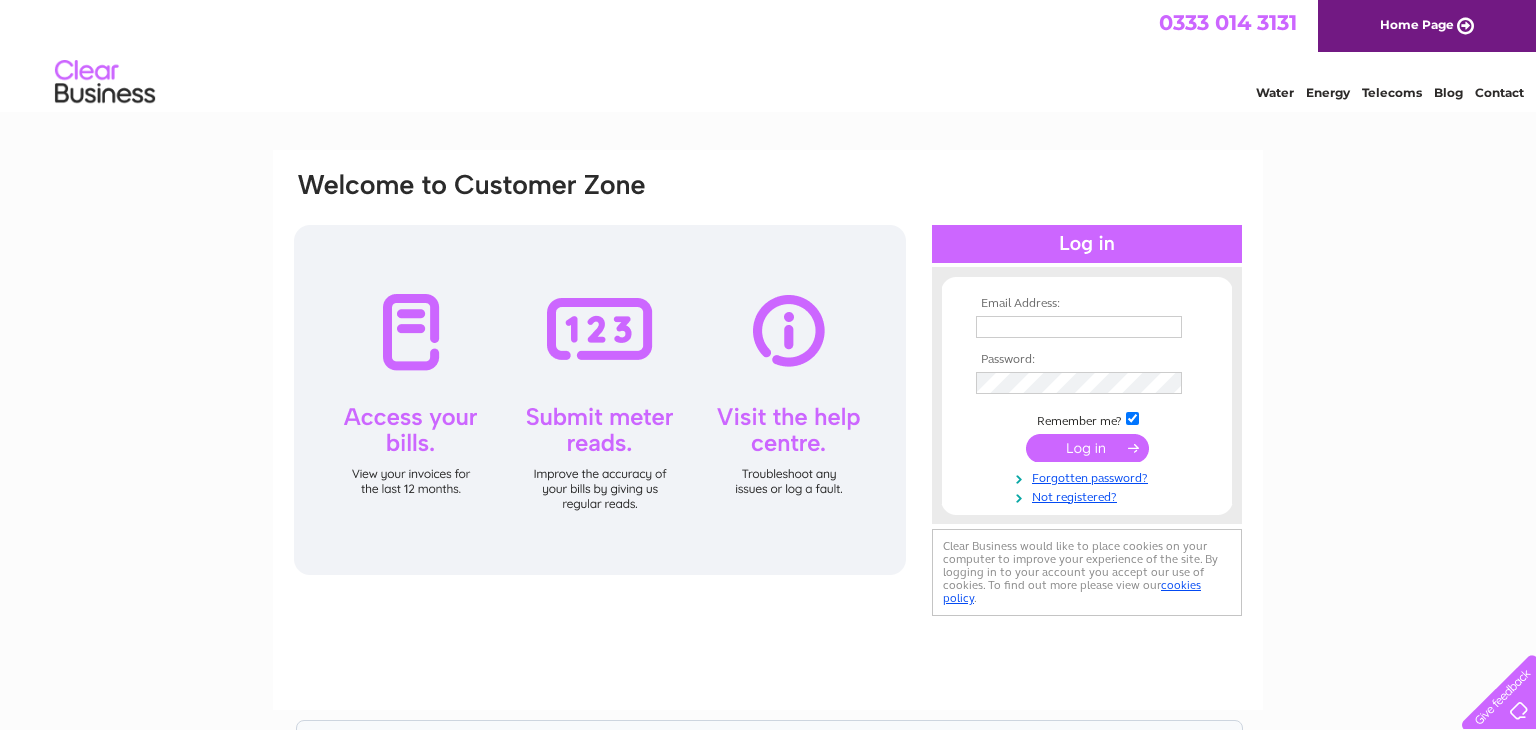 scroll, scrollTop: 0, scrollLeft: 0, axis: both 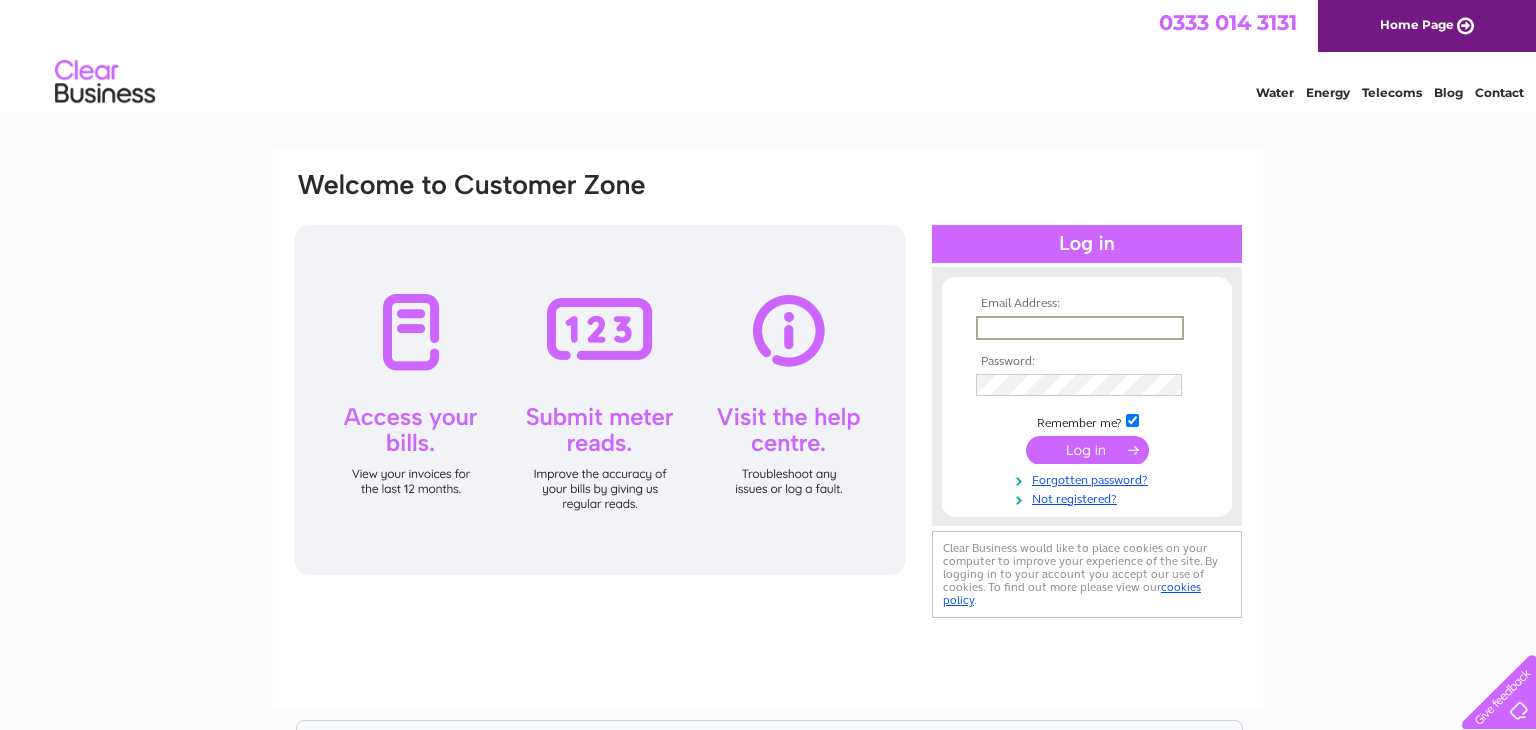 type on "manicmechanic20@outlook.com" 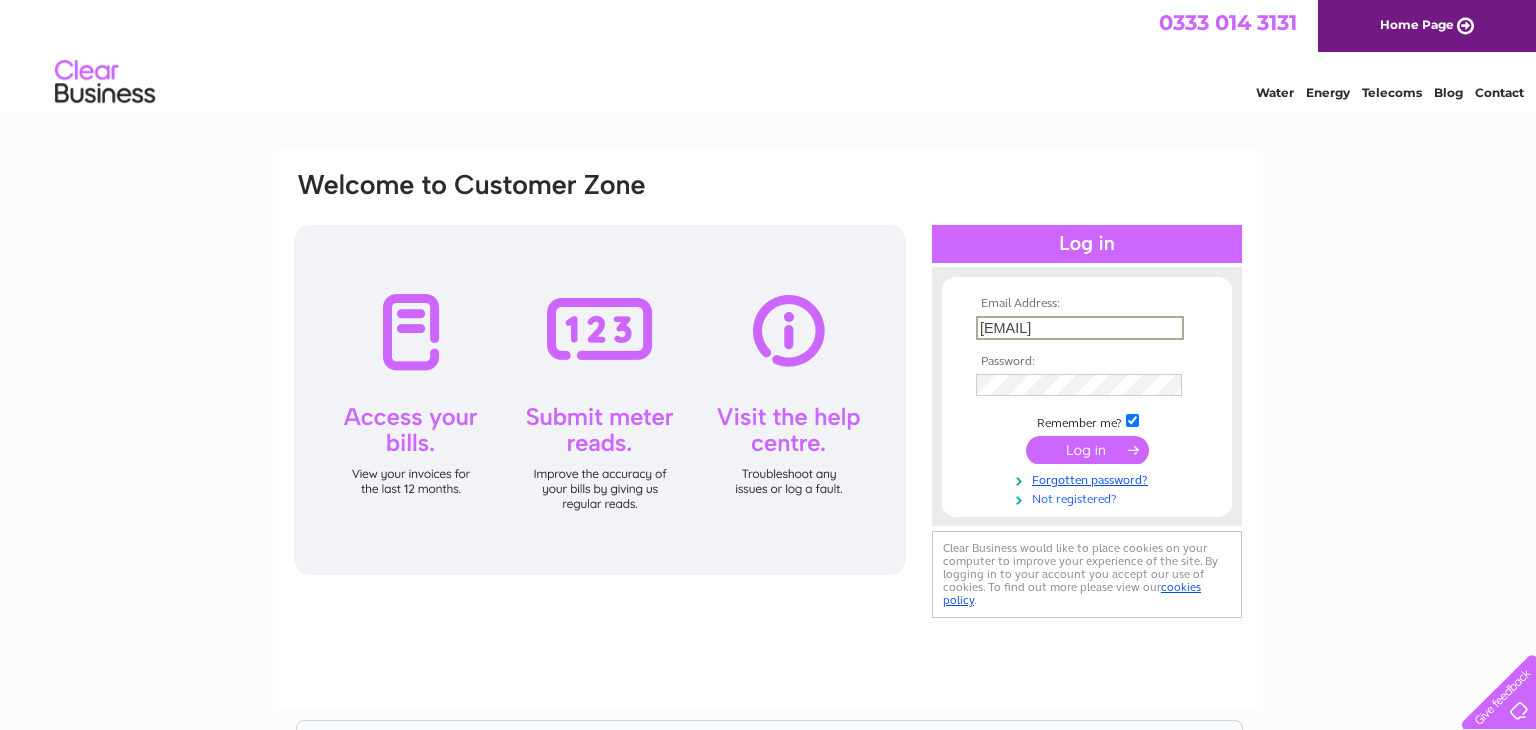 click on "Not registered?" at bounding box center (1089, 497) 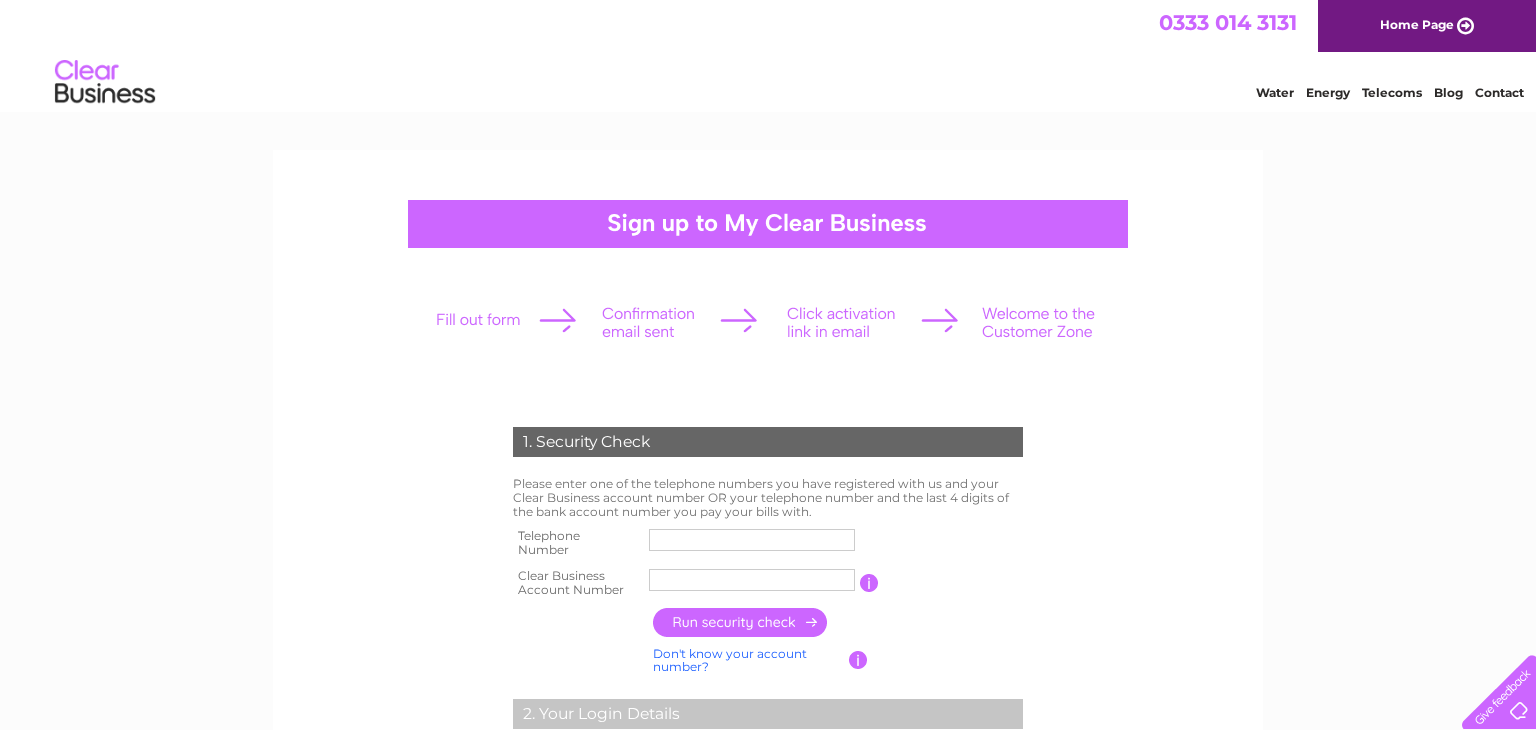 scroll, scrollTop: 0, scrollLeft: 0, axis: both 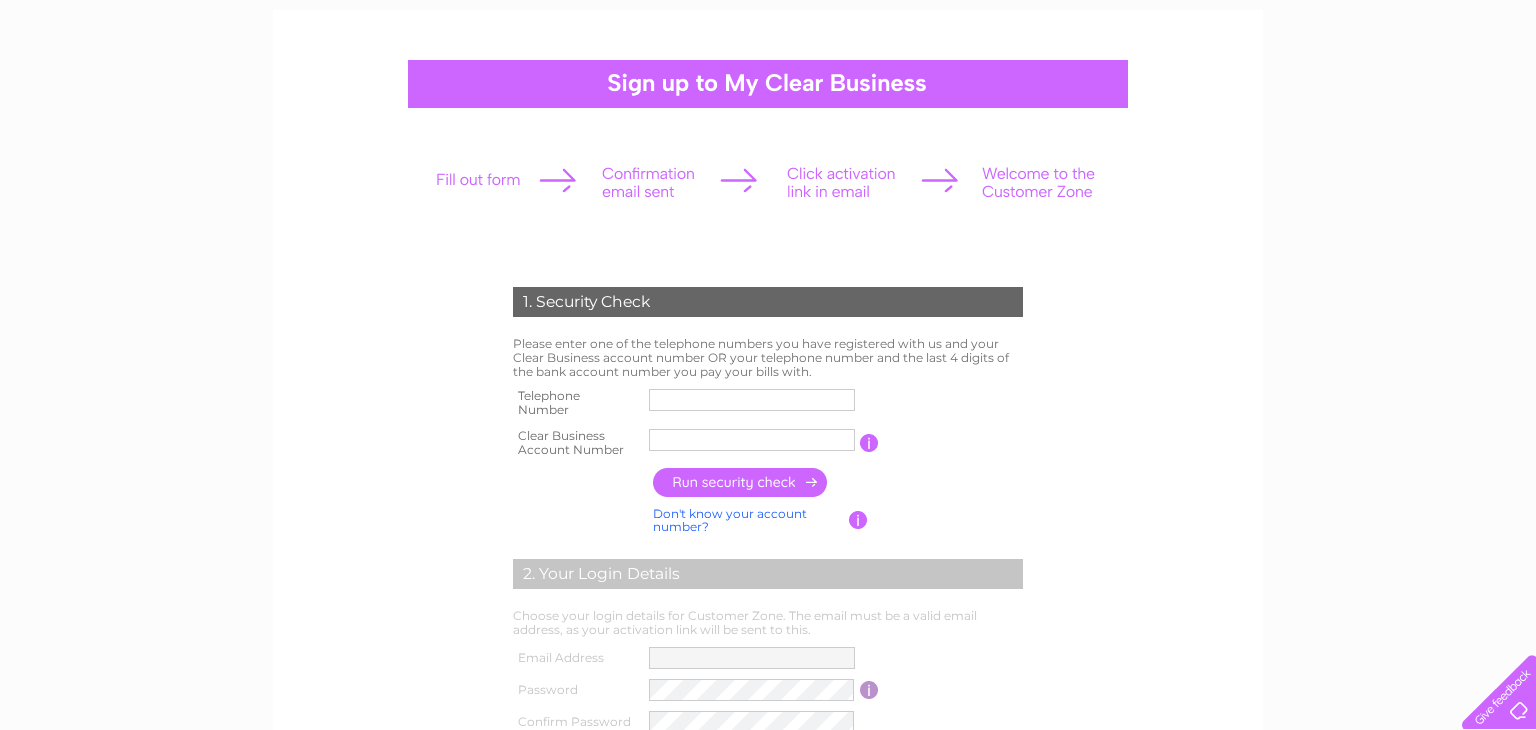 click at bounding box center (752, 400) 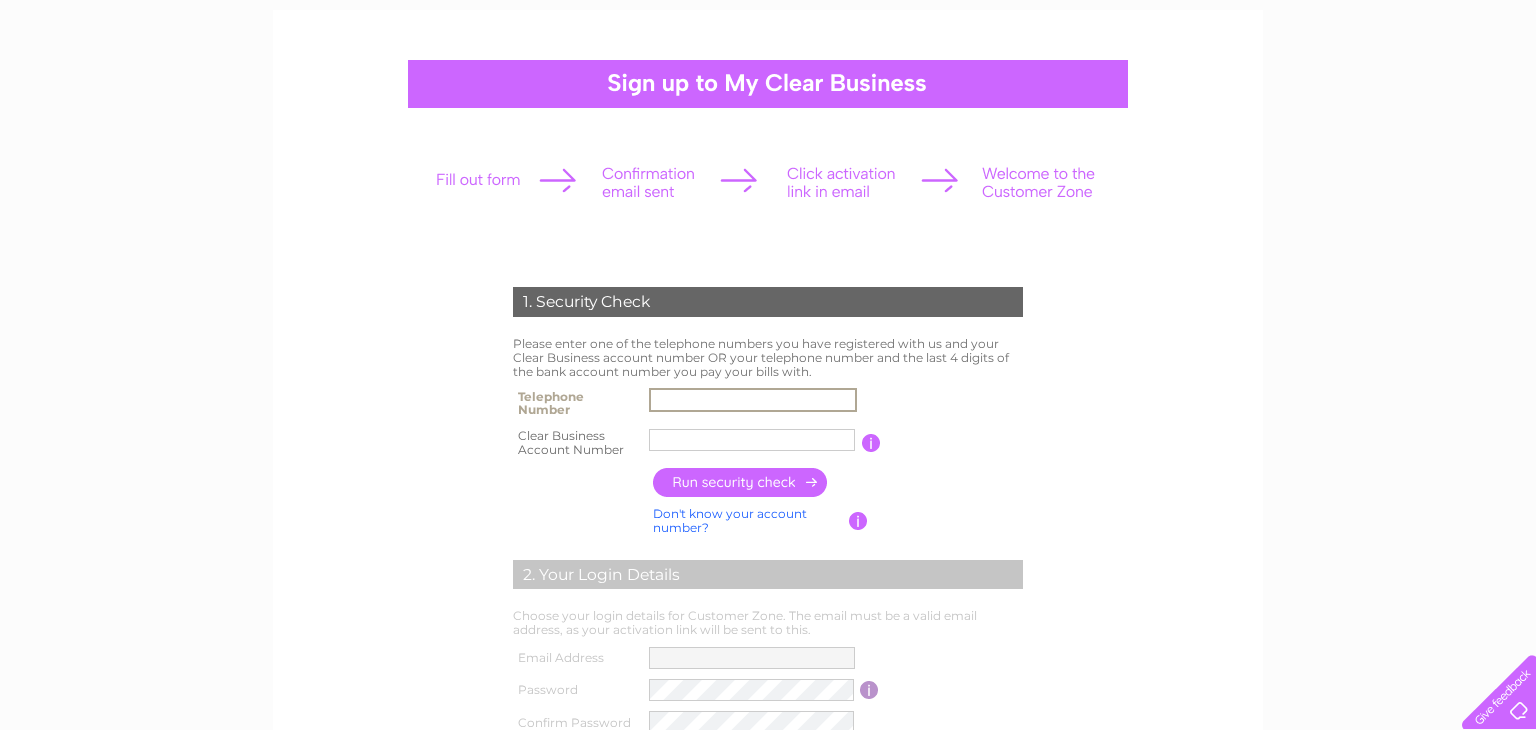type on "07477864819" 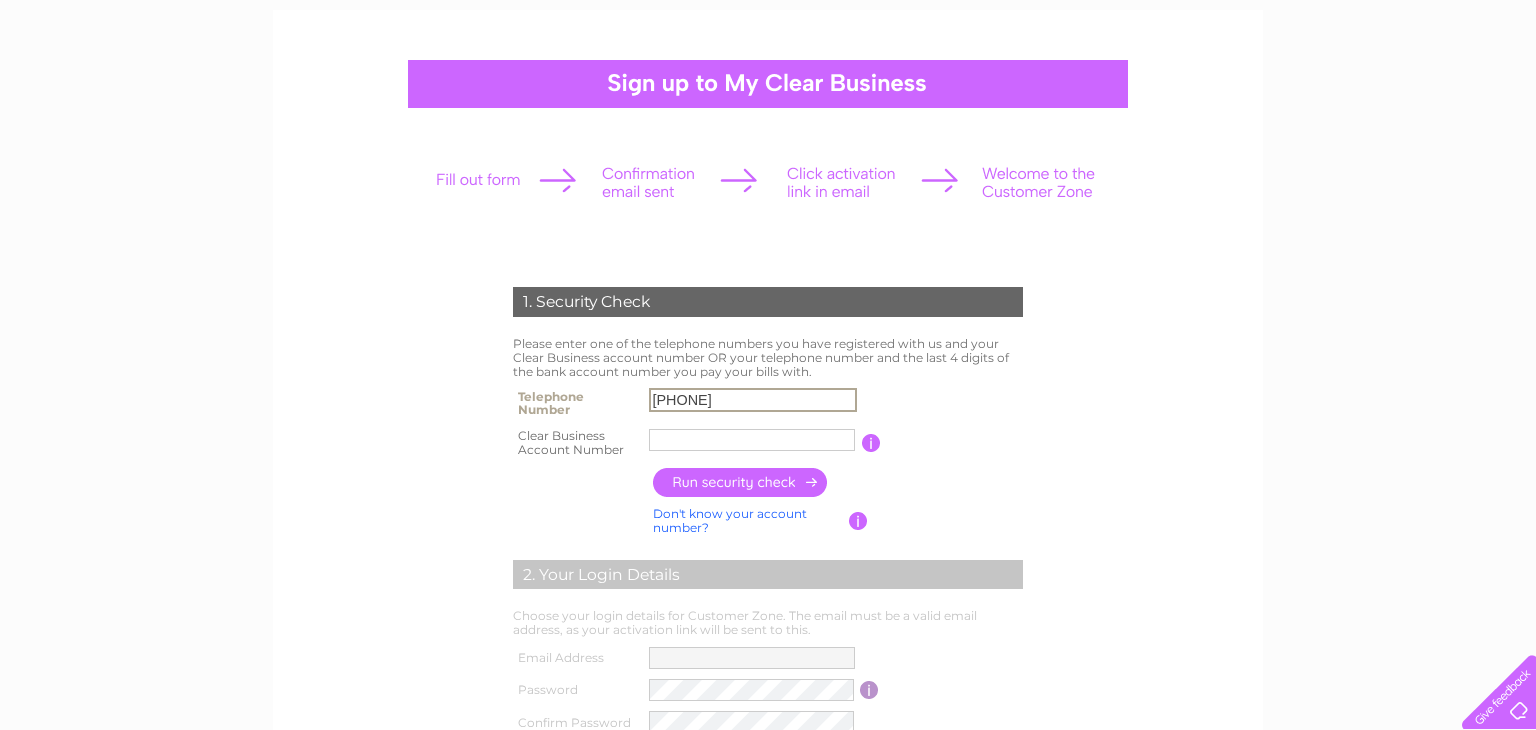type on "The Manic" 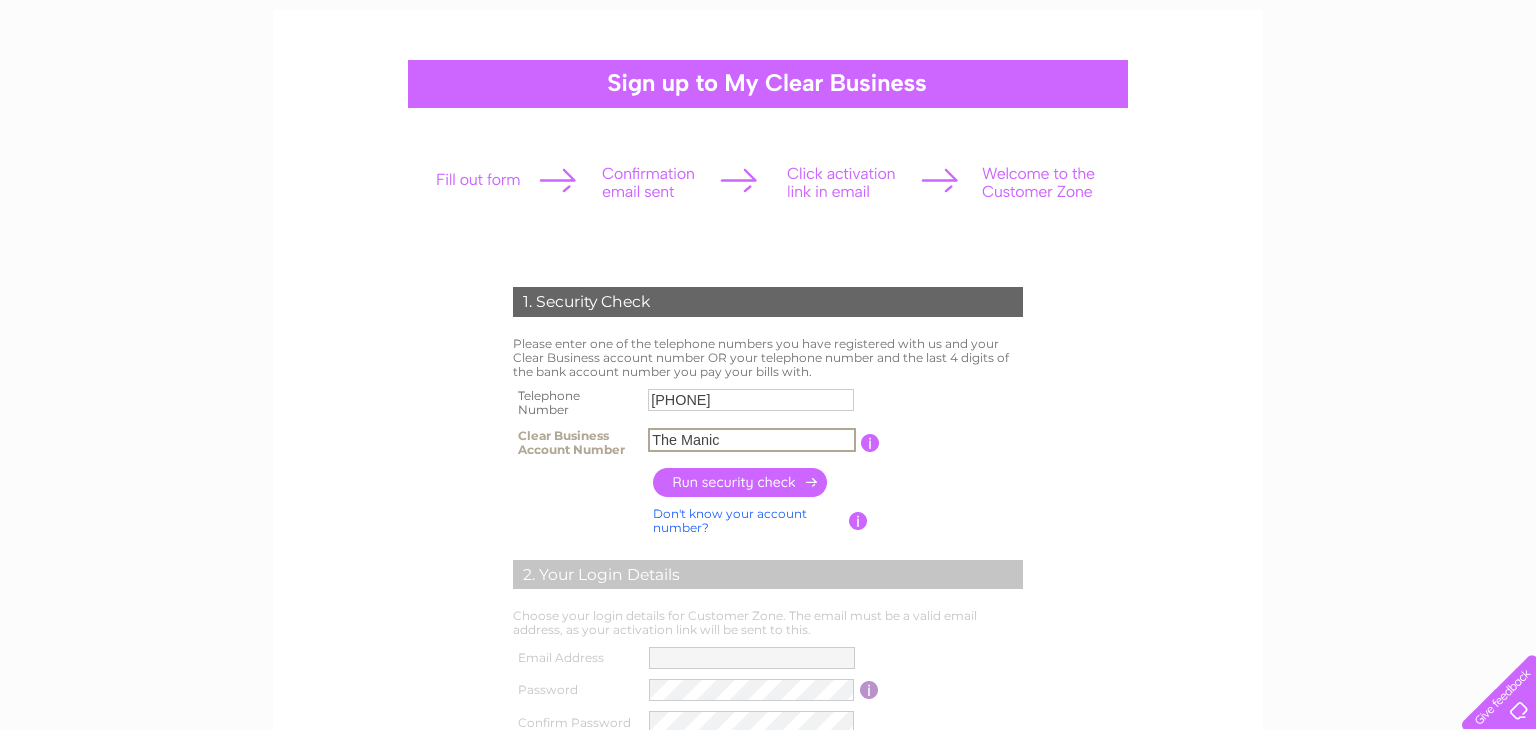 drag, startPoint x: 738, startPoint y: 442, endPoint x: 454, endPoint y: 412, distance: 285.5801 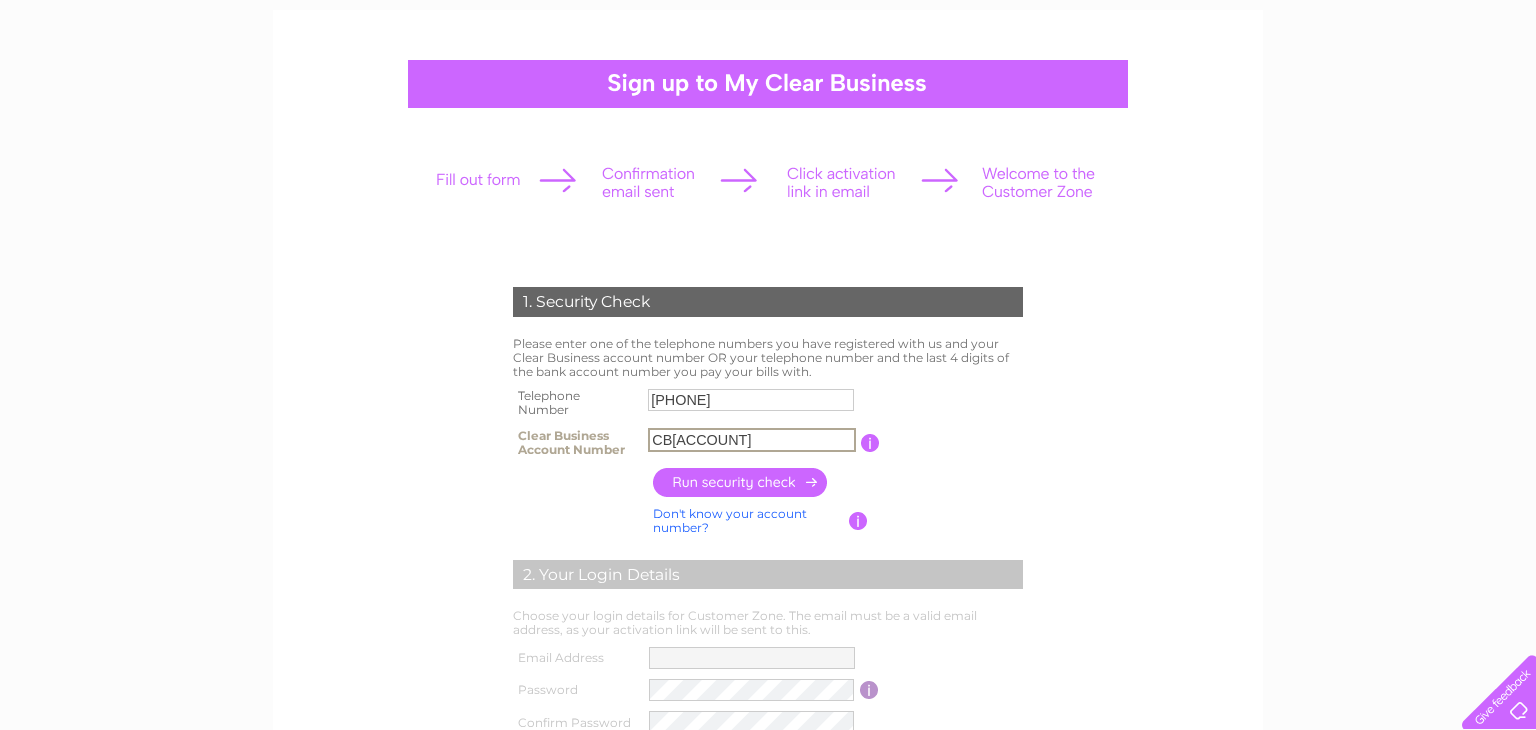 click on "CB3029770" at bounding box center (752, 440) 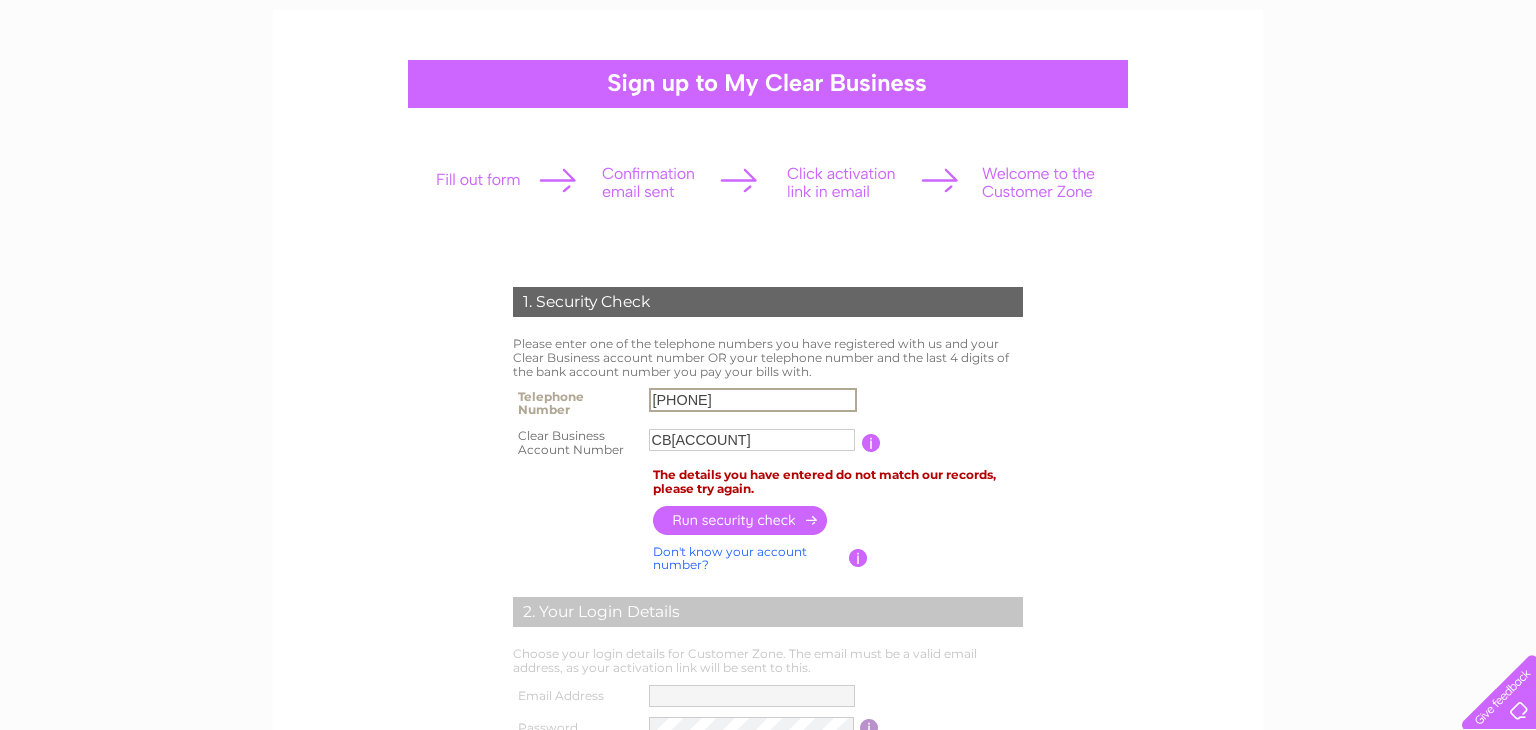 drag, startPoint x: 756, startPoint y: 406, endPoint x: 523, endPoint y: 375, distance: 235.05319 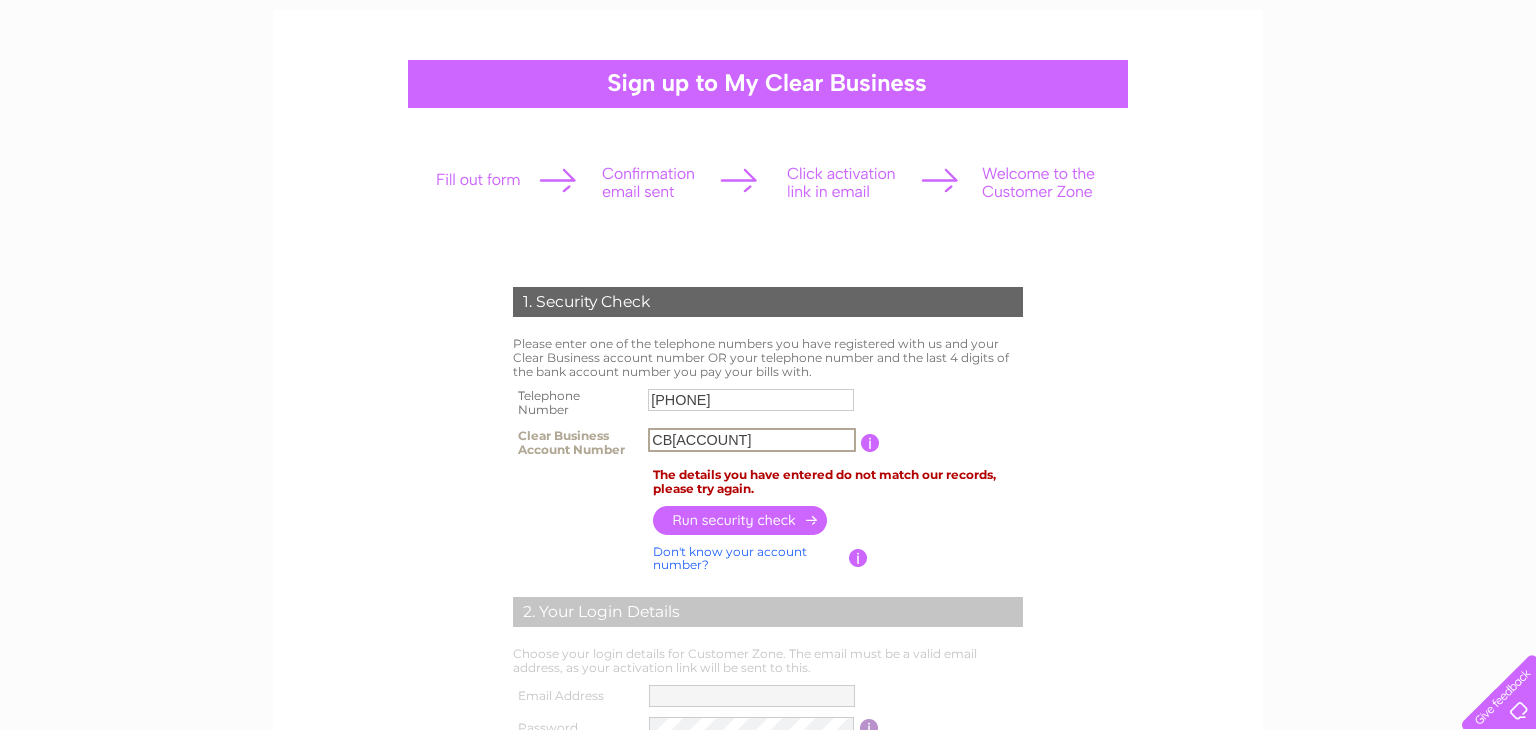 click on "CB3023770" at bounding box center [752, 440] 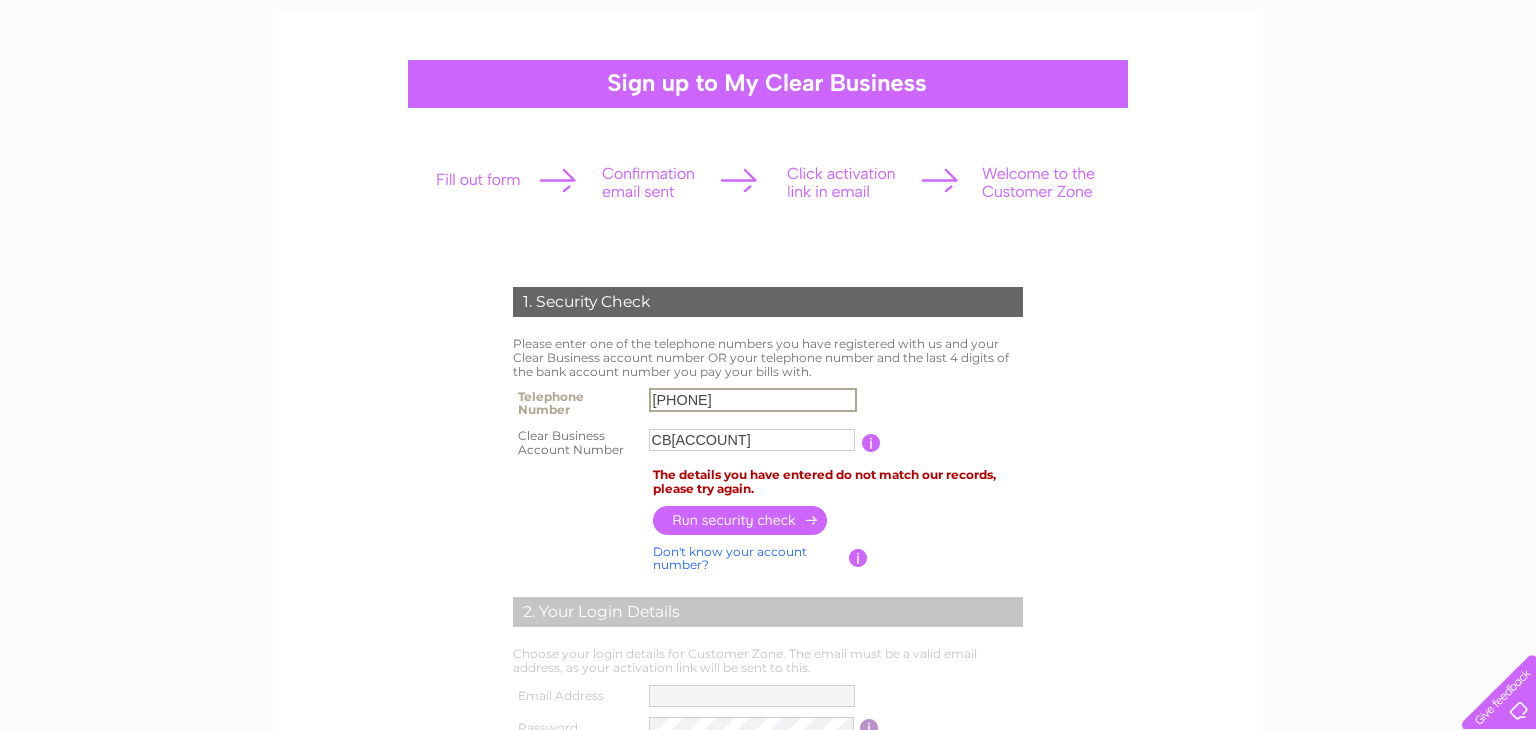 drag, startPoint x: 745, startPoint y: 395, endPoint x: 704, endPoint y: 393, distance: 41.04875 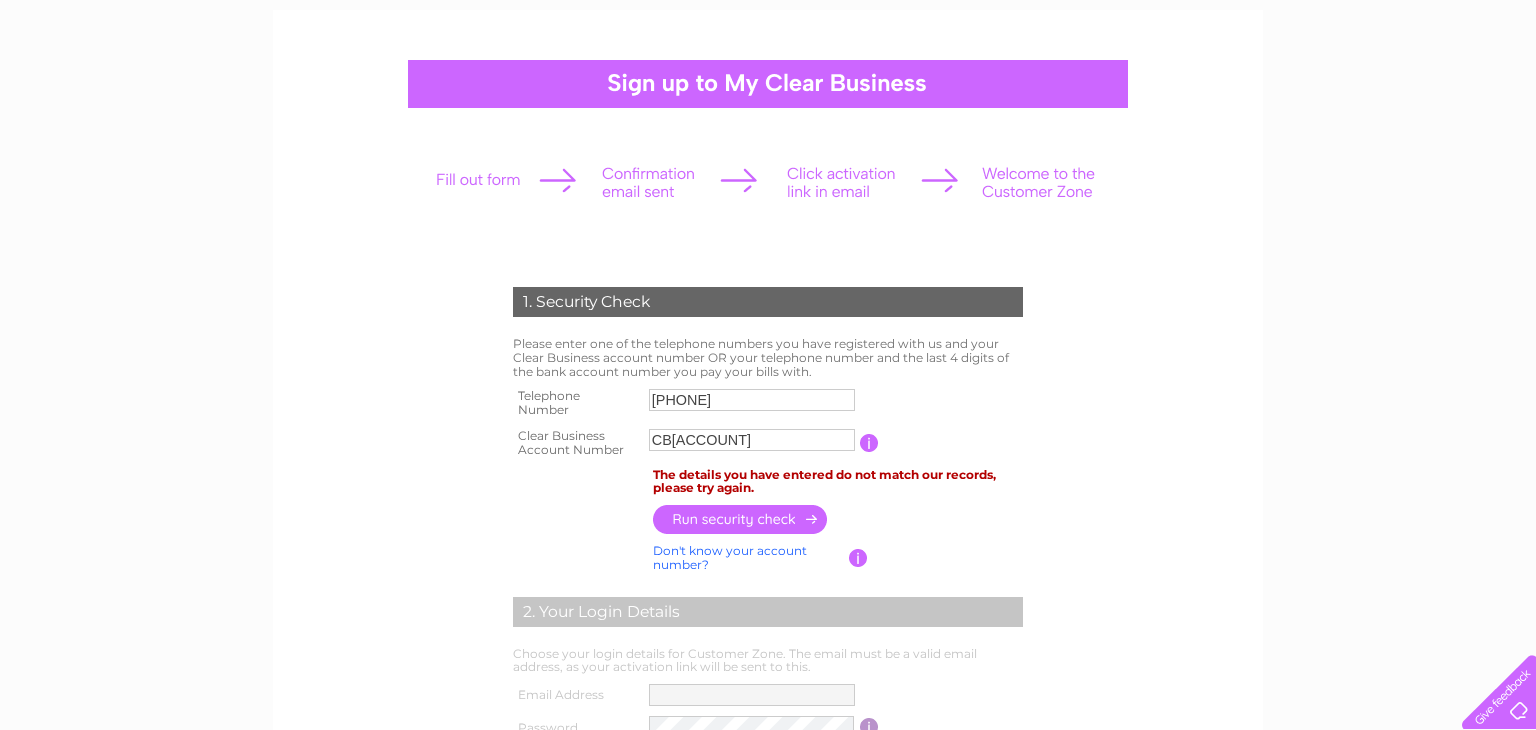 click on "CB3023770" at bounding box center [752, 440] 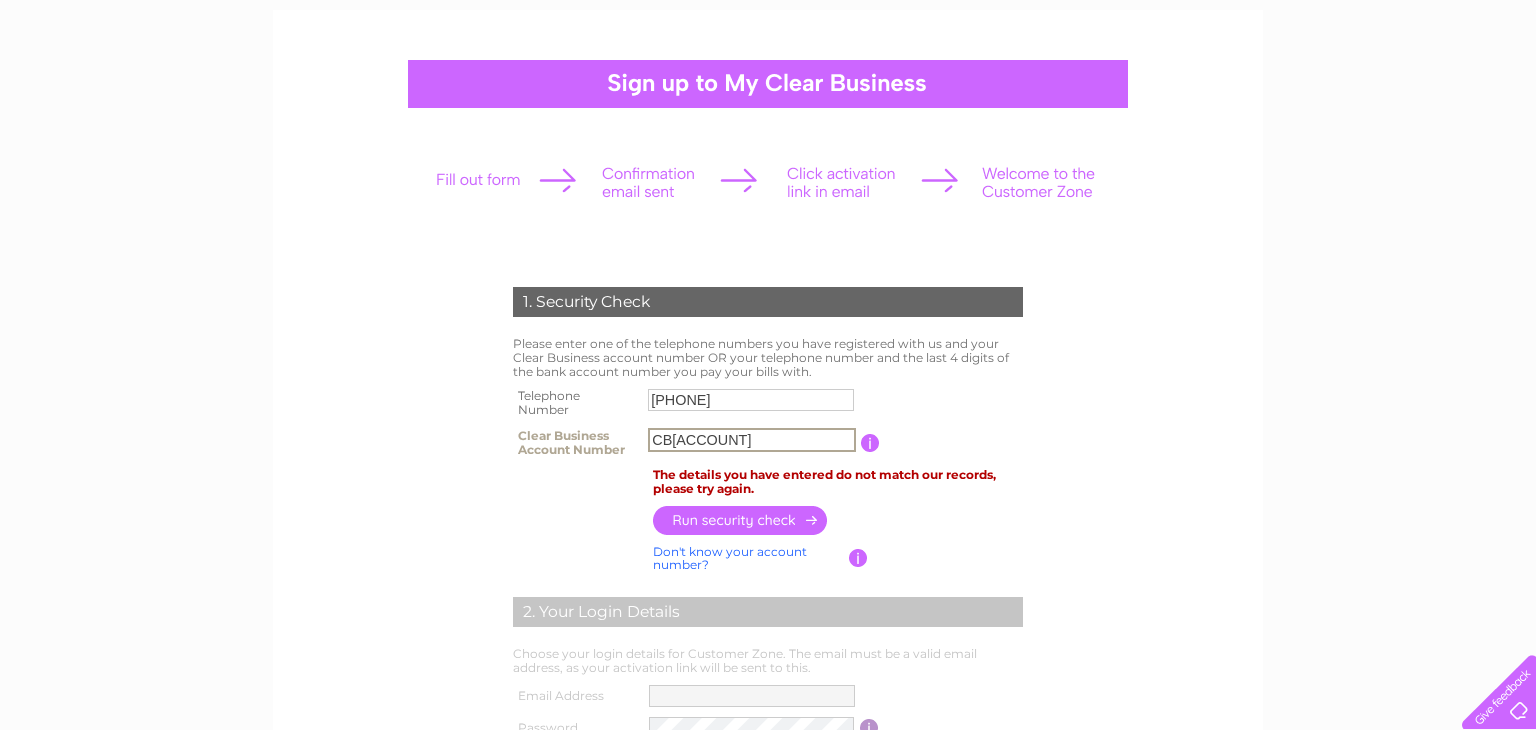 drag, startPoint x: 739, startPoint y: 448, endPoint x: 499, endPoint y: 425, distance: 241.09956 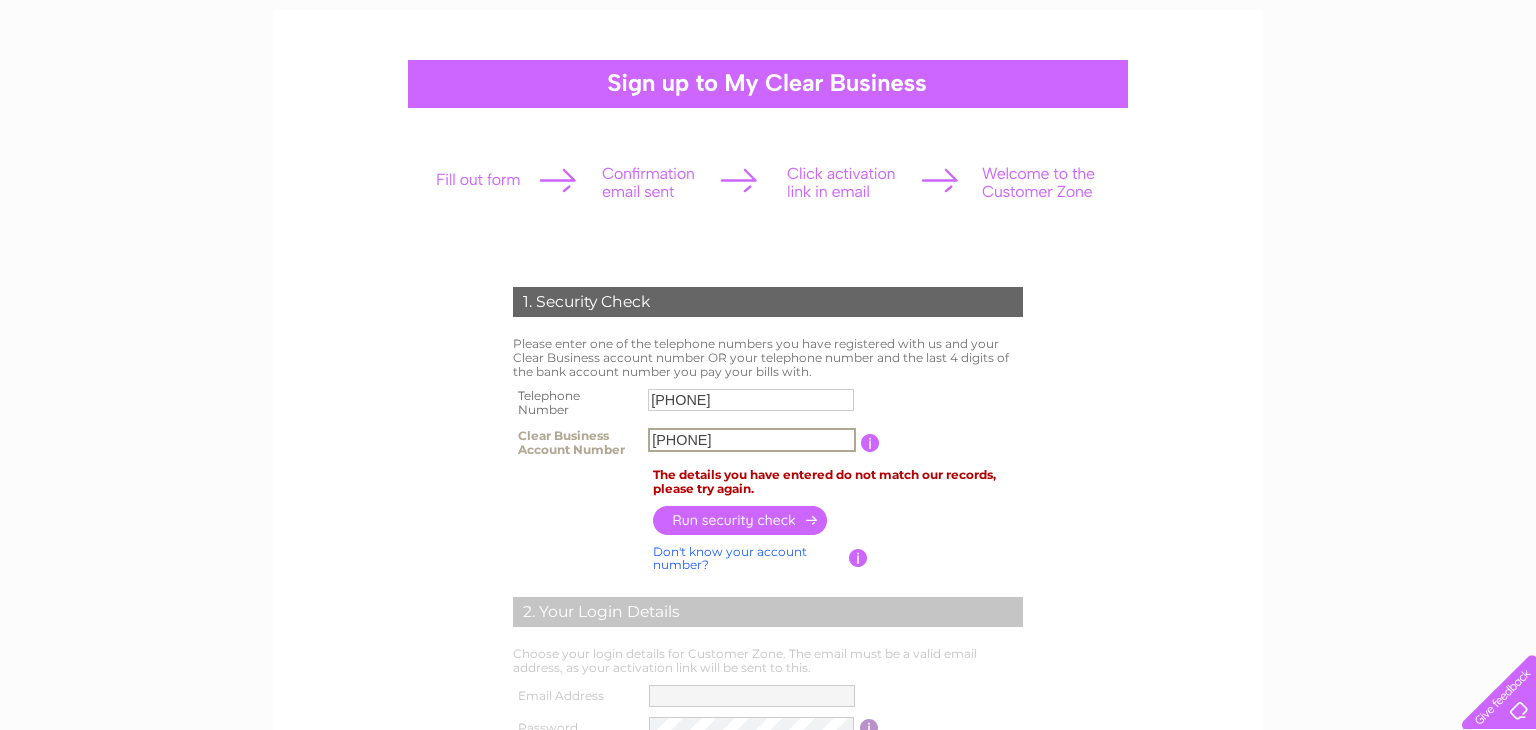 type on "49378354" 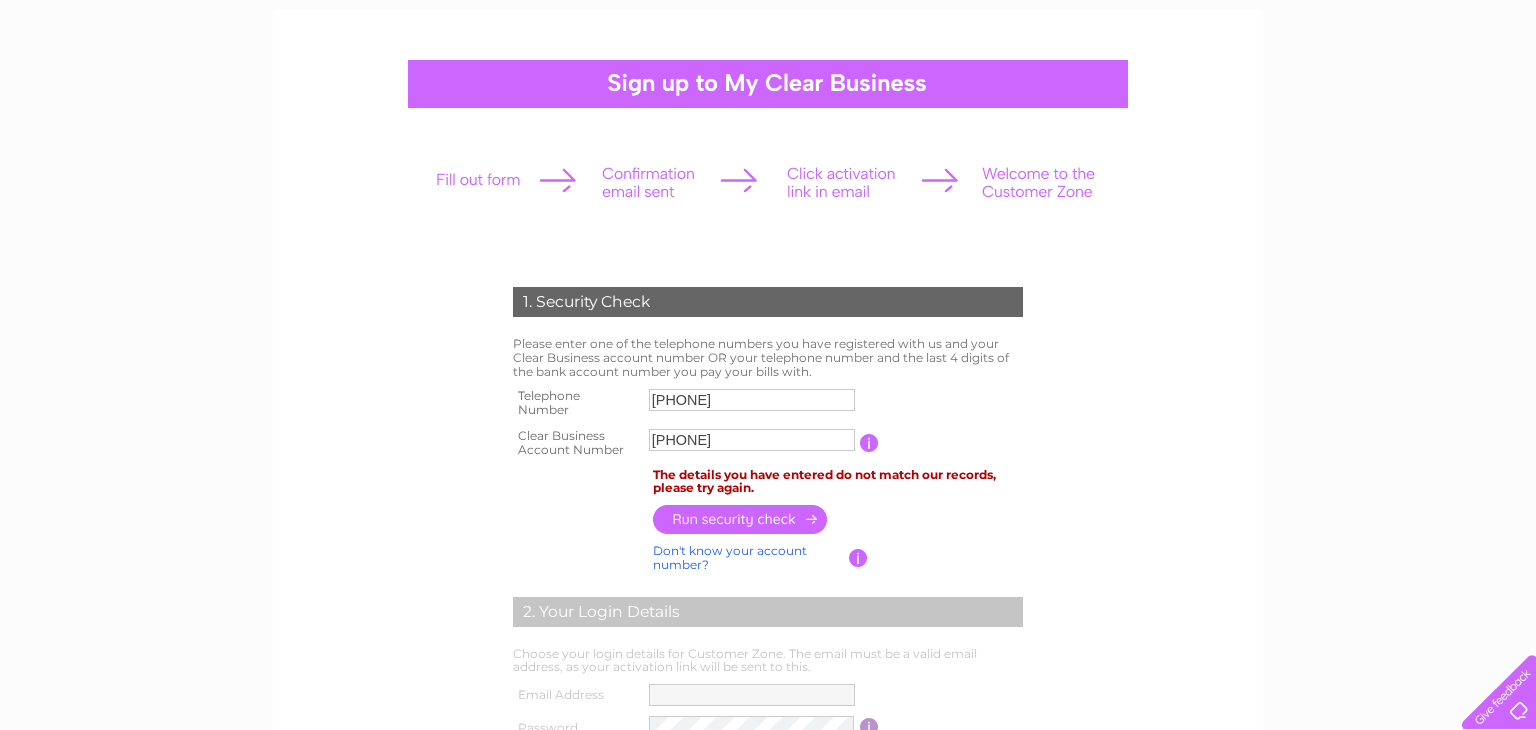 click on "Don't know your account number?" at bounding box center (730, 557) 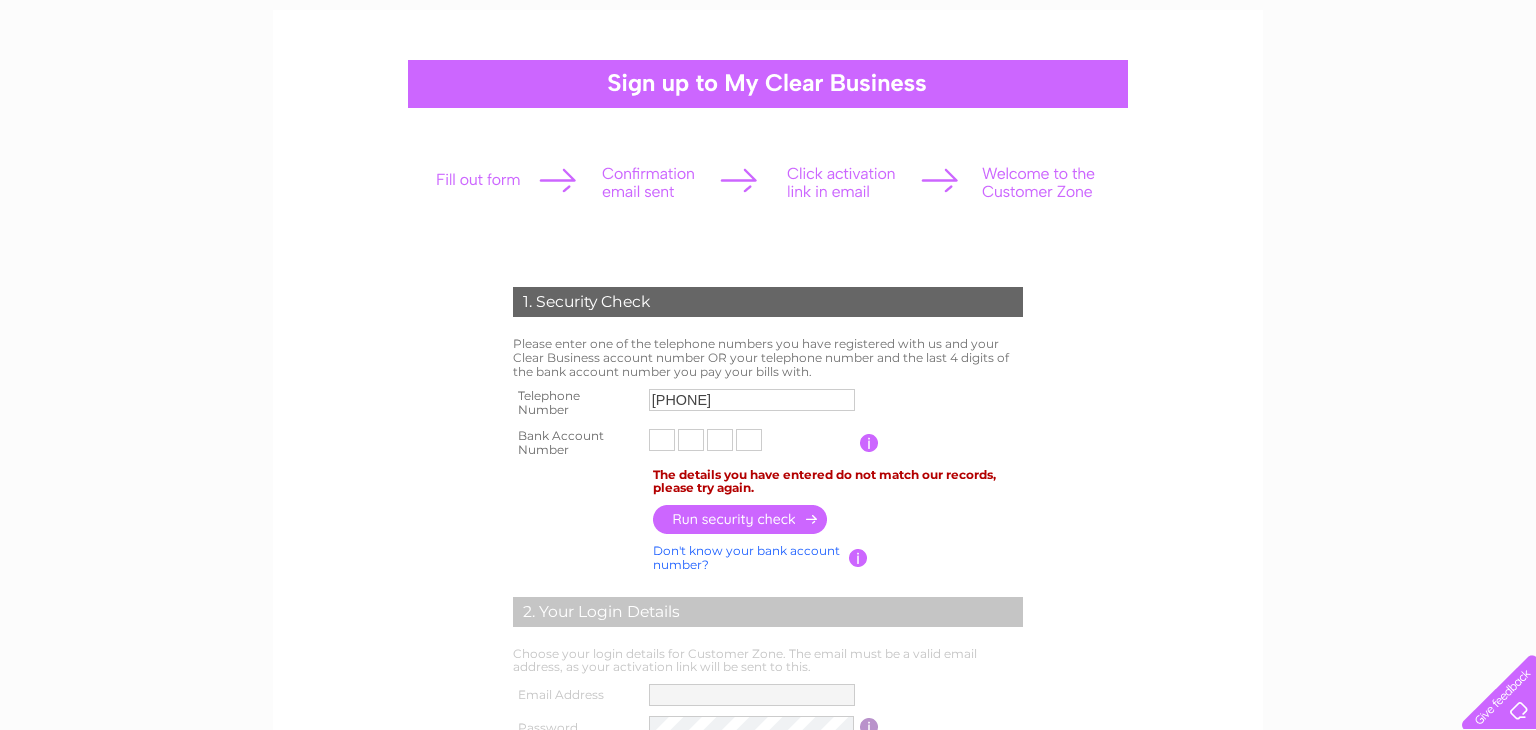 click at bounding box center (662, 440) 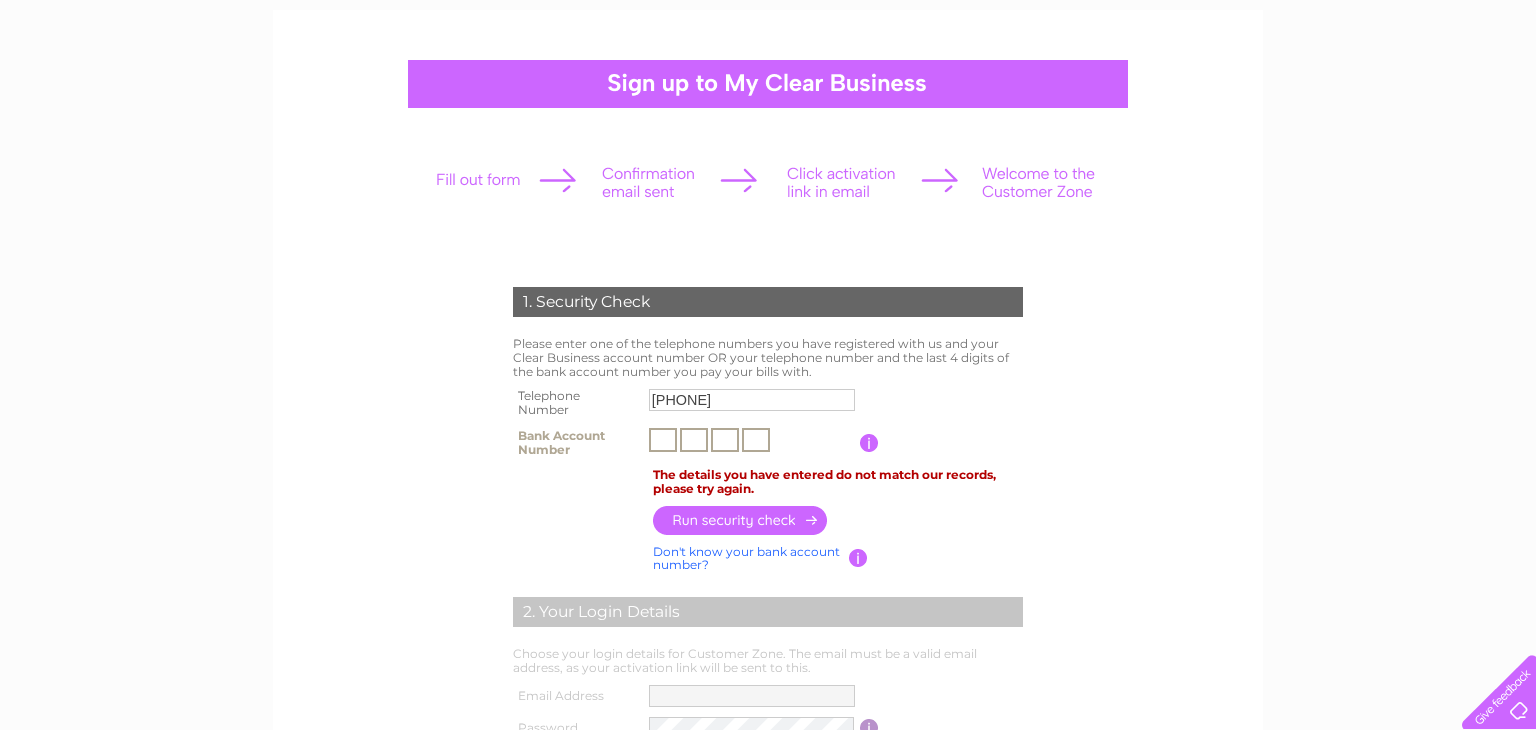 click at bounding box center (869, 443) 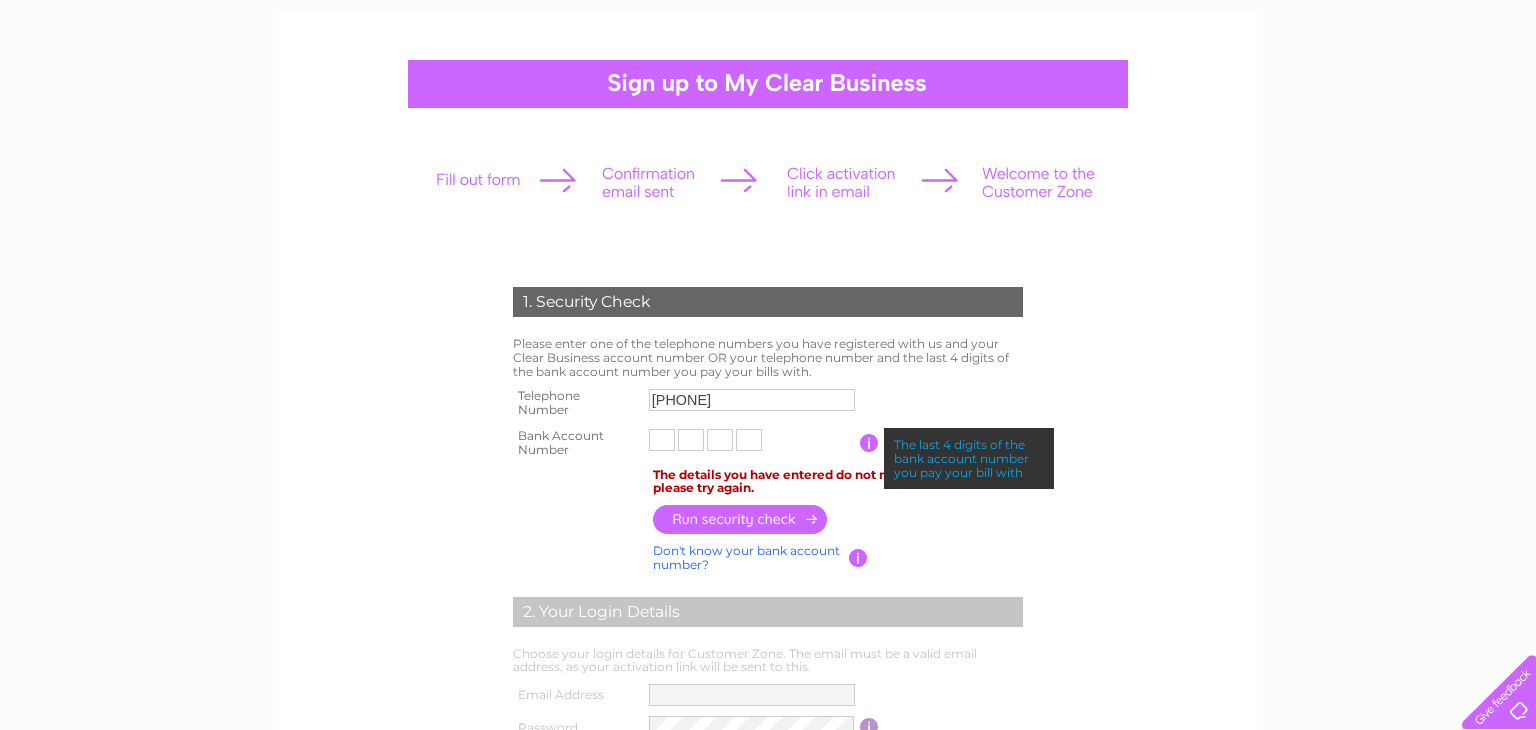 click at bounding box center (869, 443) 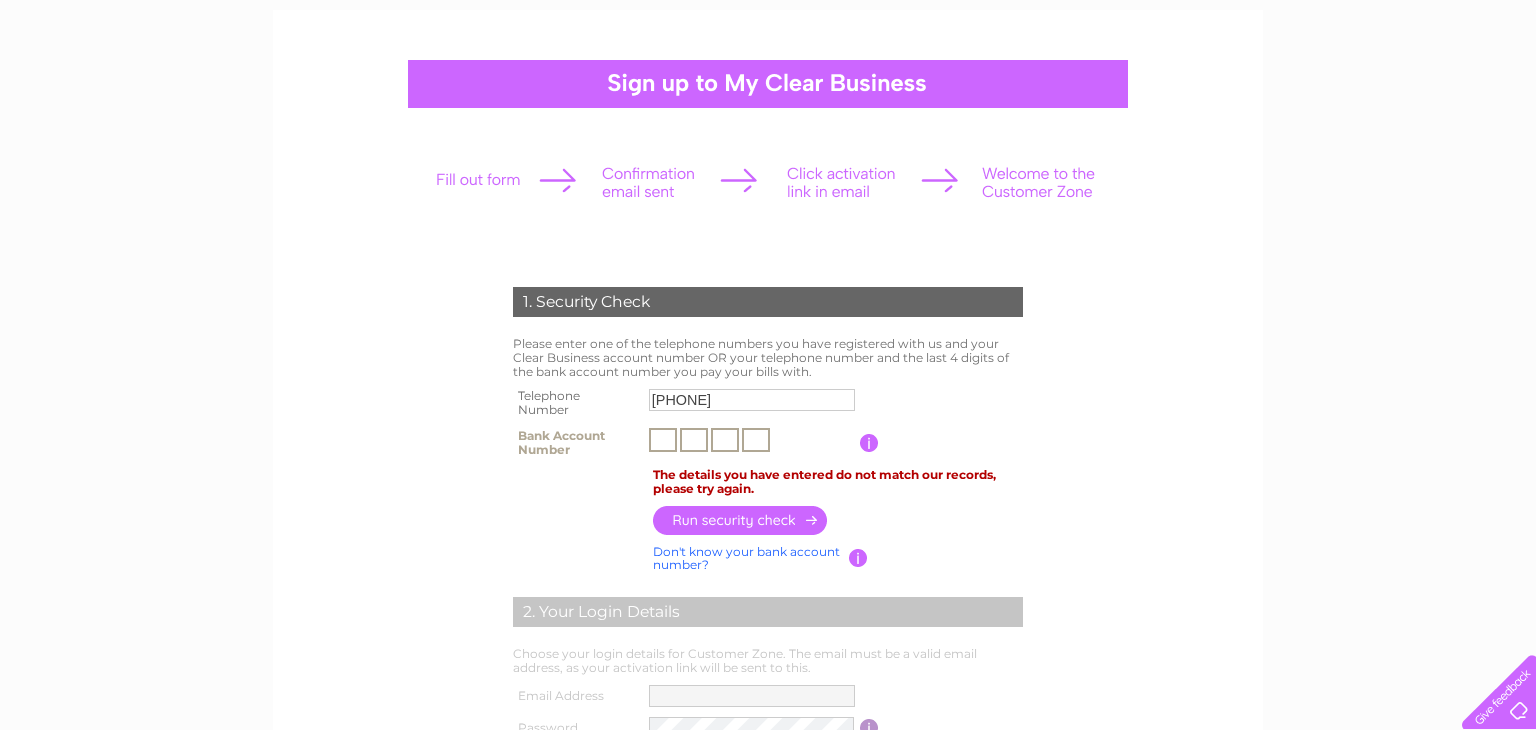 type on "3" 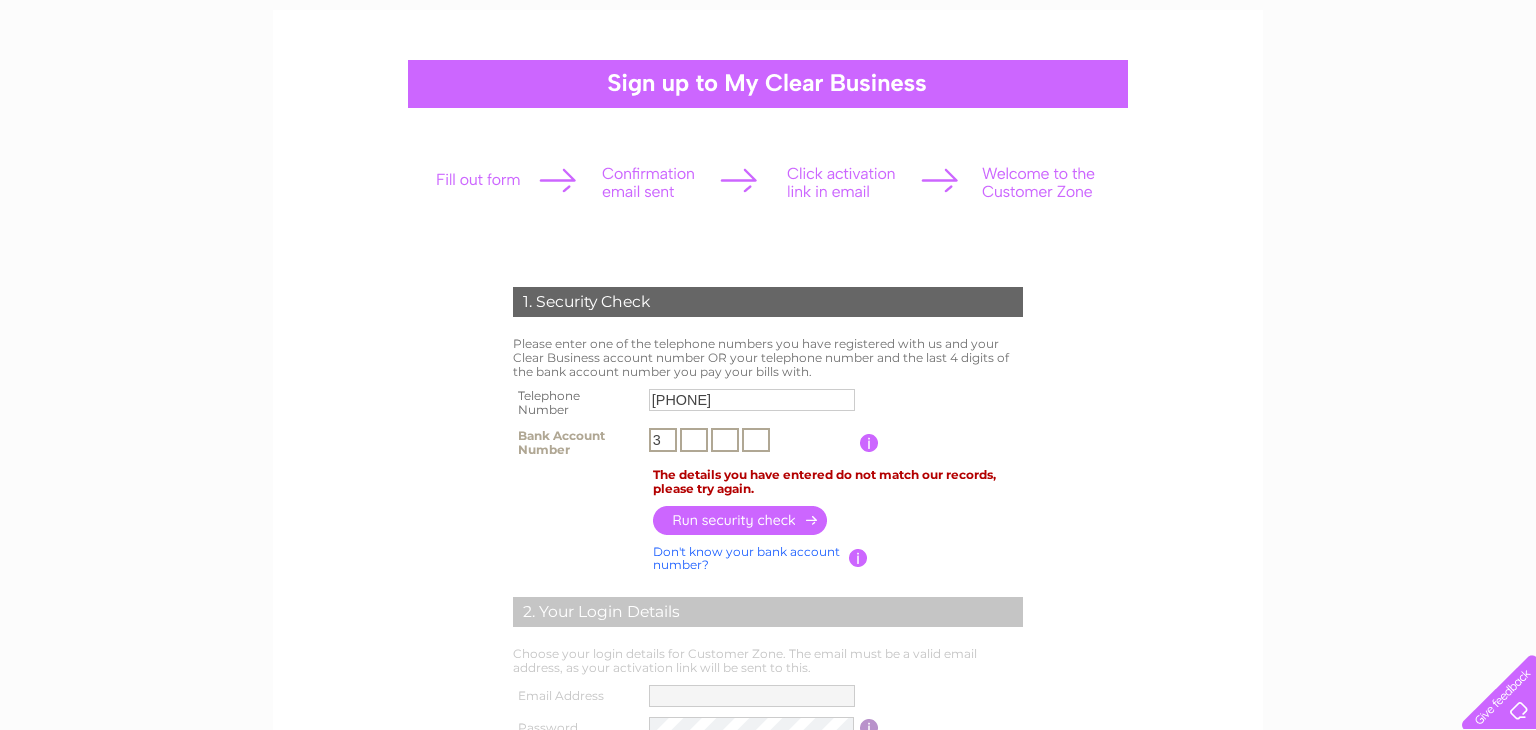 type on "3" 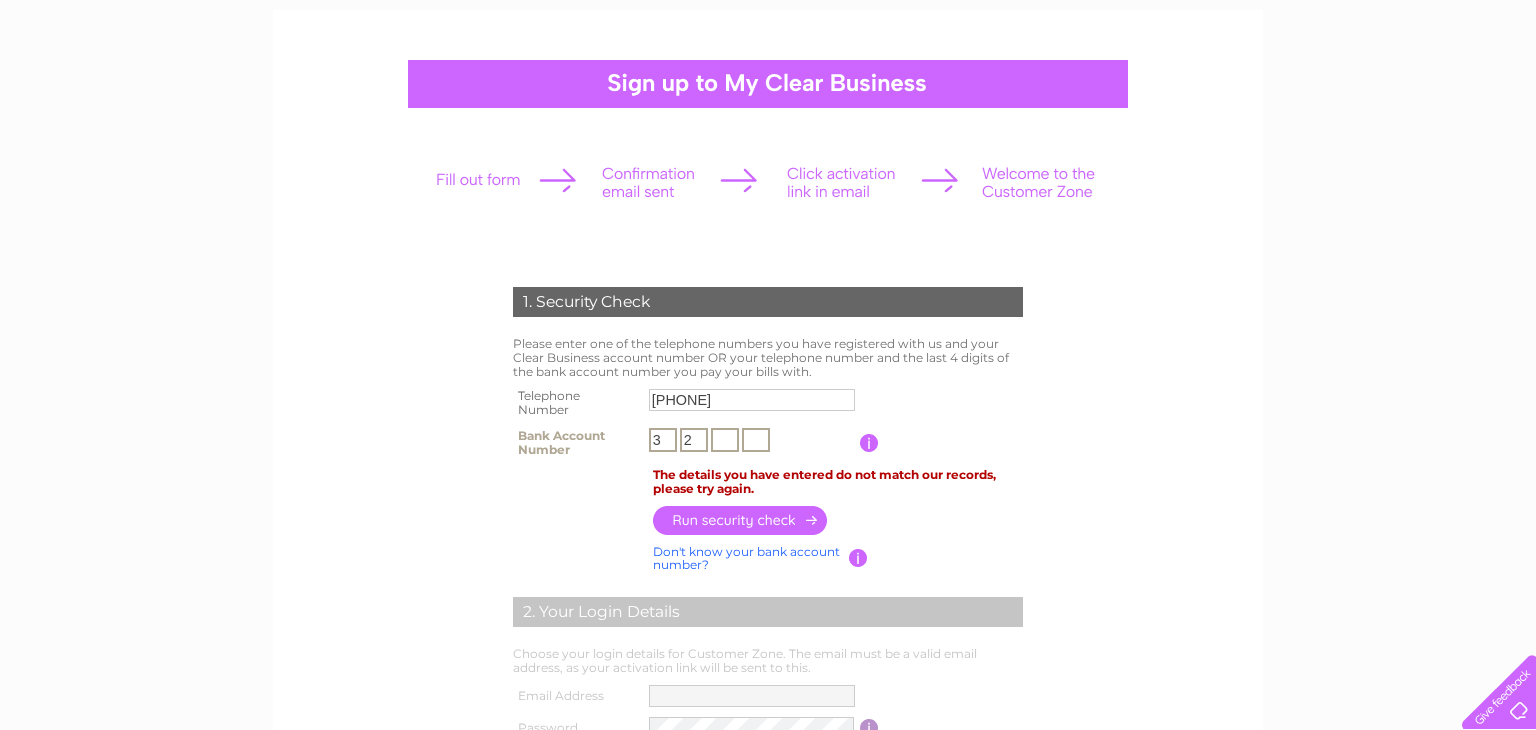 type on "2" 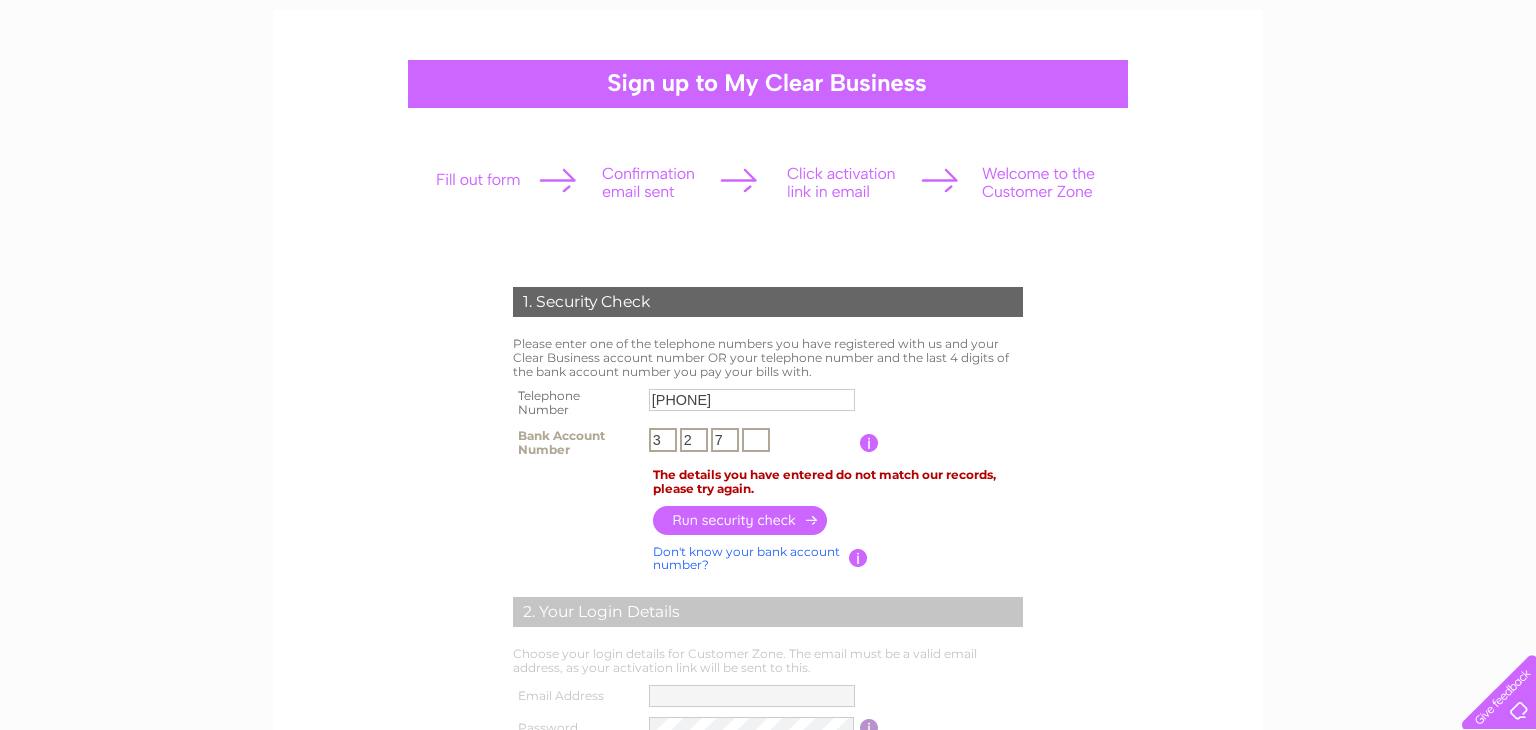 type on "7" 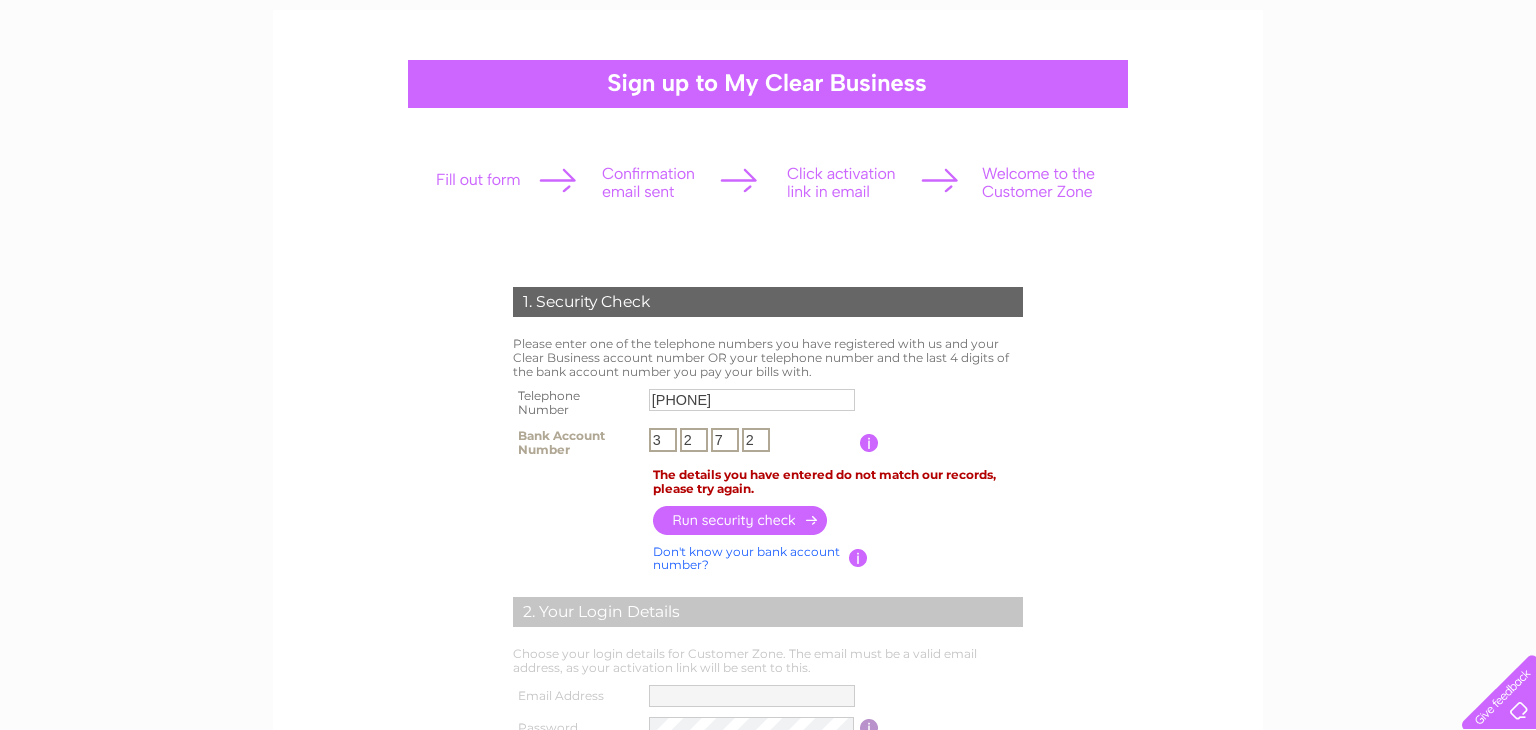 type on "2" 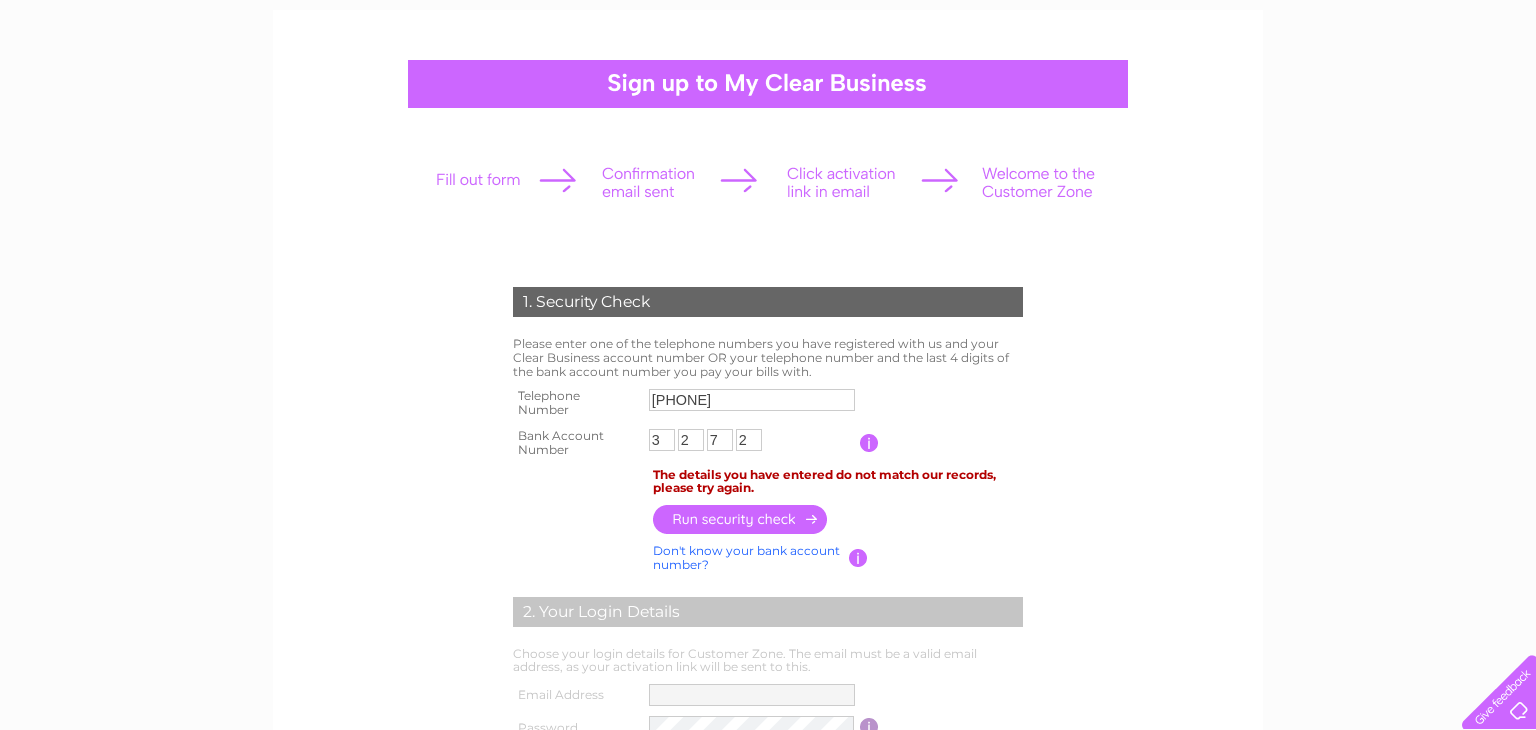 click at bounding box center [741, 519] 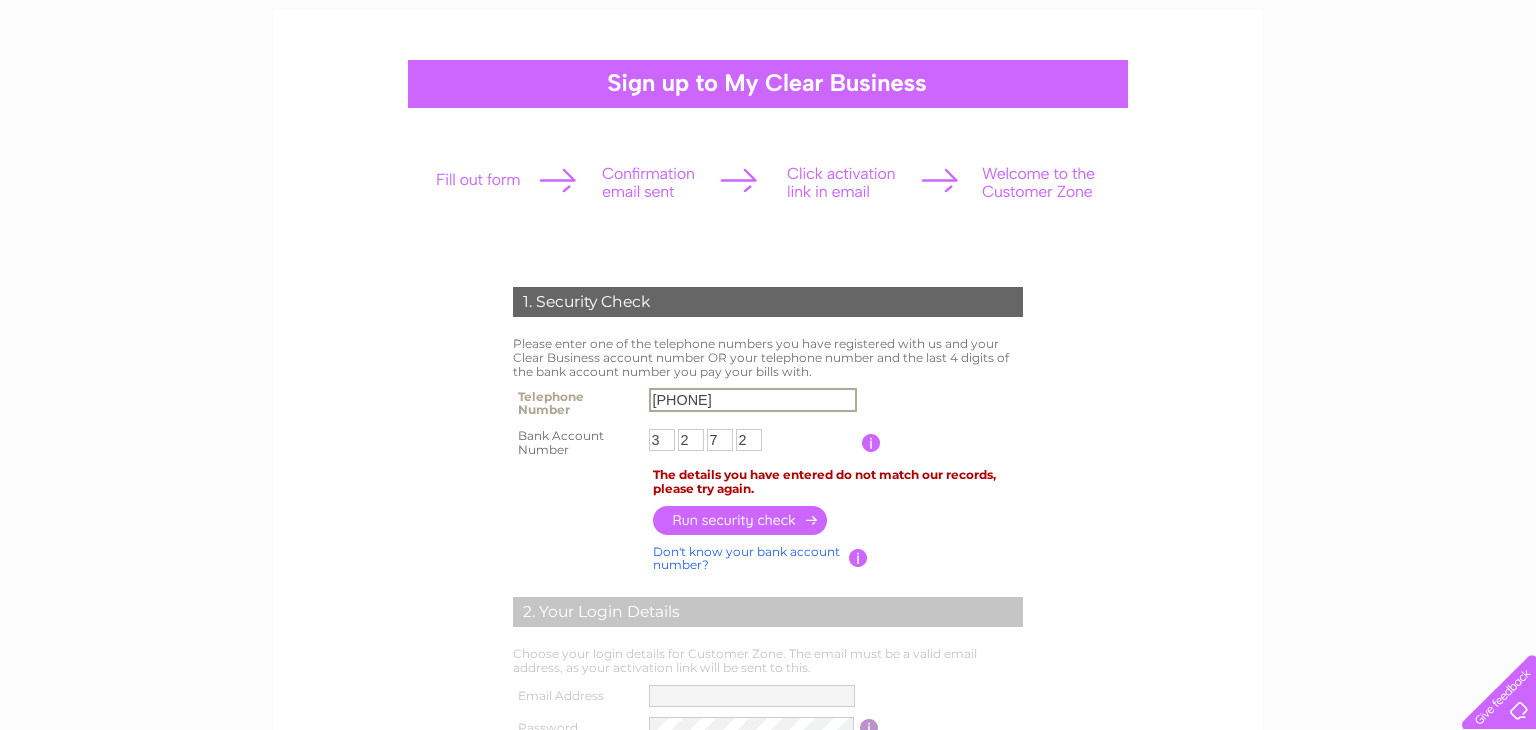 drag, startPoint x: 767, startPoint y: 404, endPoint x: 502, endPoint y: 433, distance: 266.58206 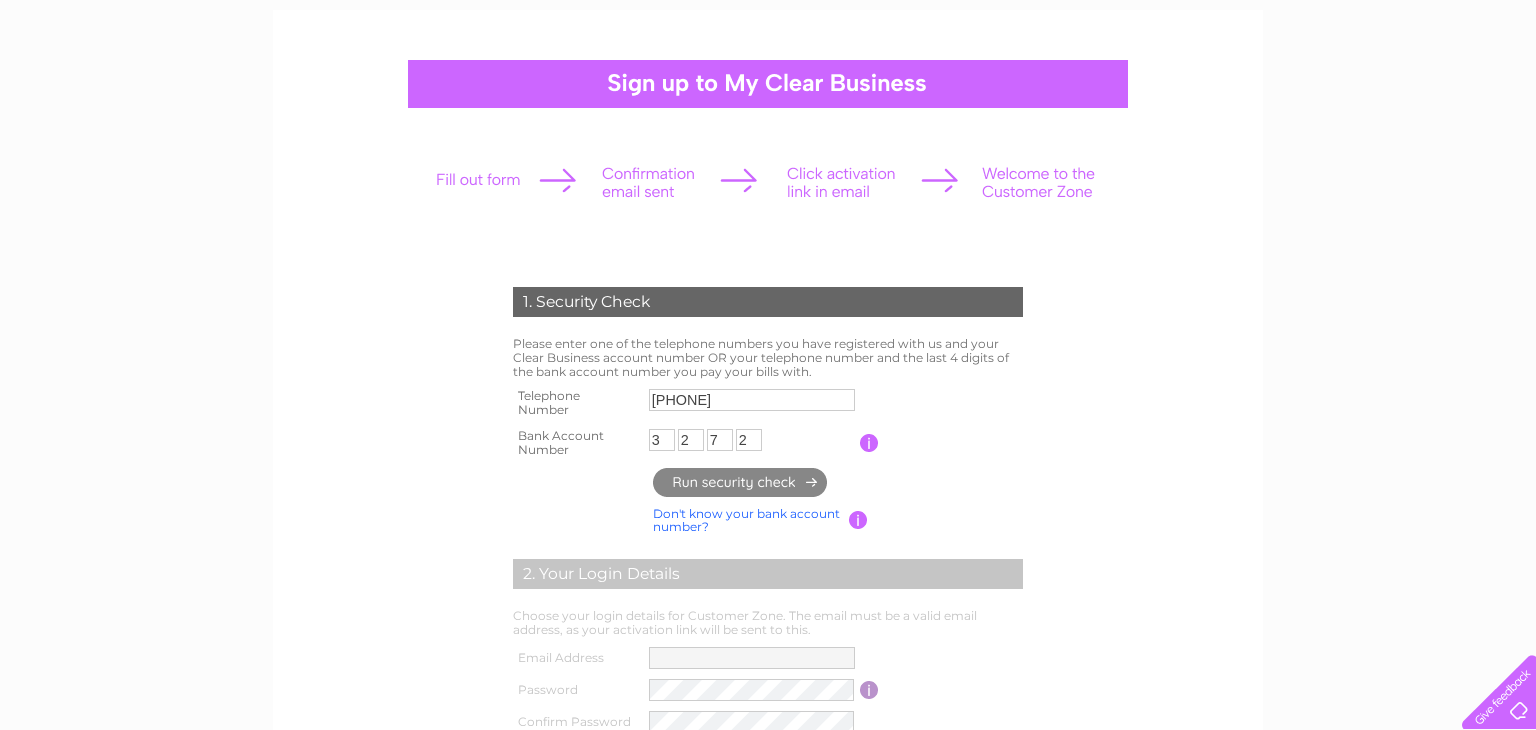 type on "**********" 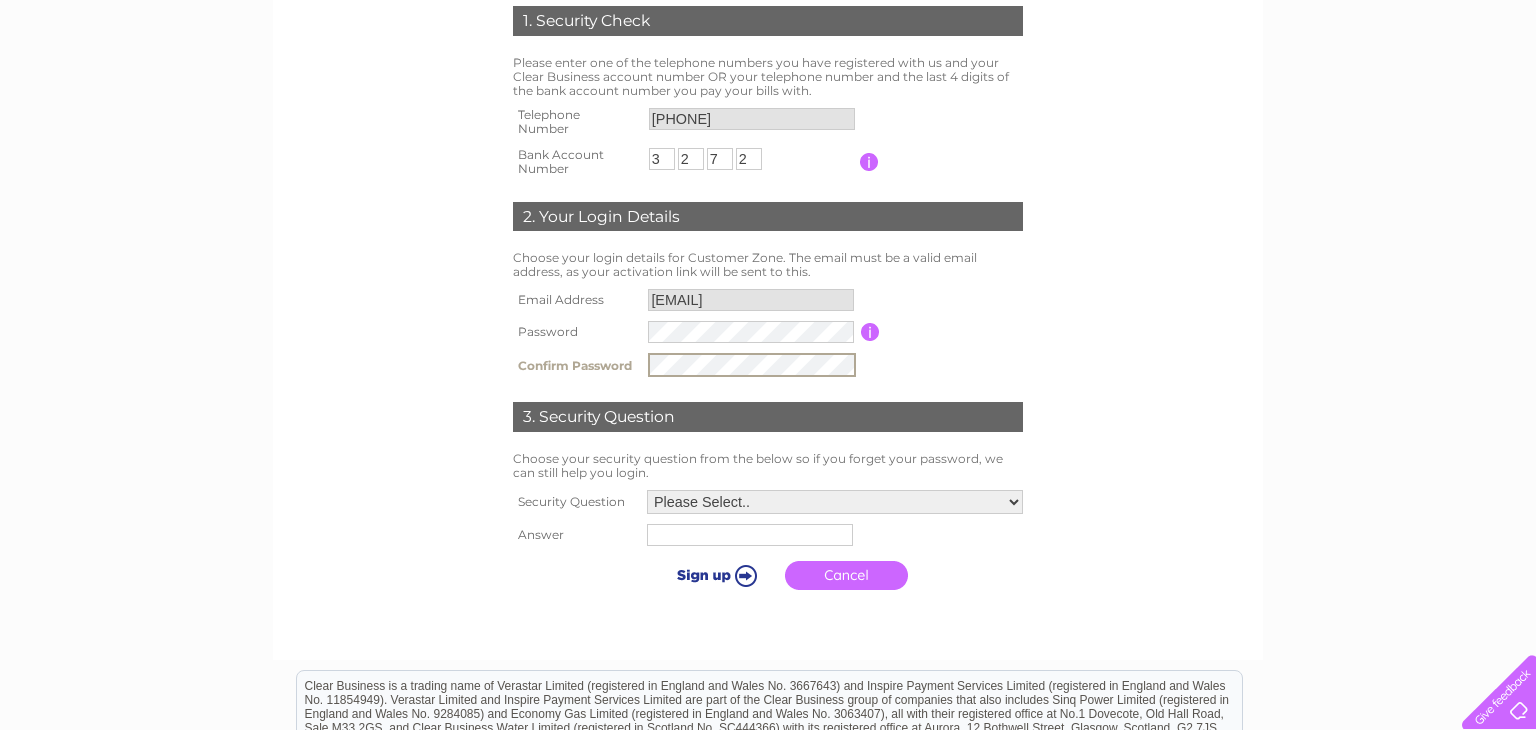 scroll, scrollTop: 708, scrollLeft: 0, axis: vertical 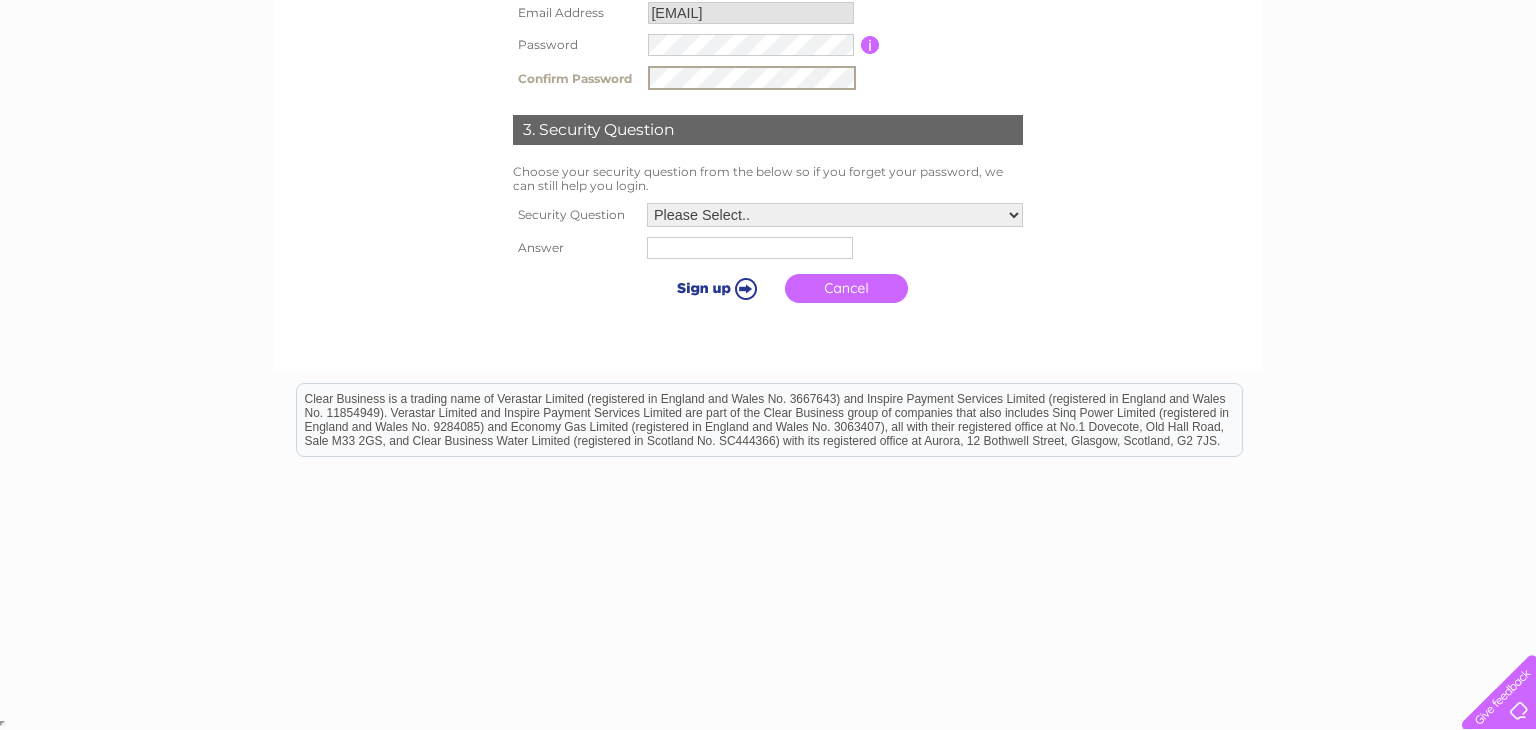 click on "Please Select..
In what town or city was your first job?
In what town or city did you meet your spouse/partner?
In what town or city did your mother and father meet?
What street did you live on as a child?
What was the name of your first pet?
Who was your childhood hero?" at bounding box center (835, 215) 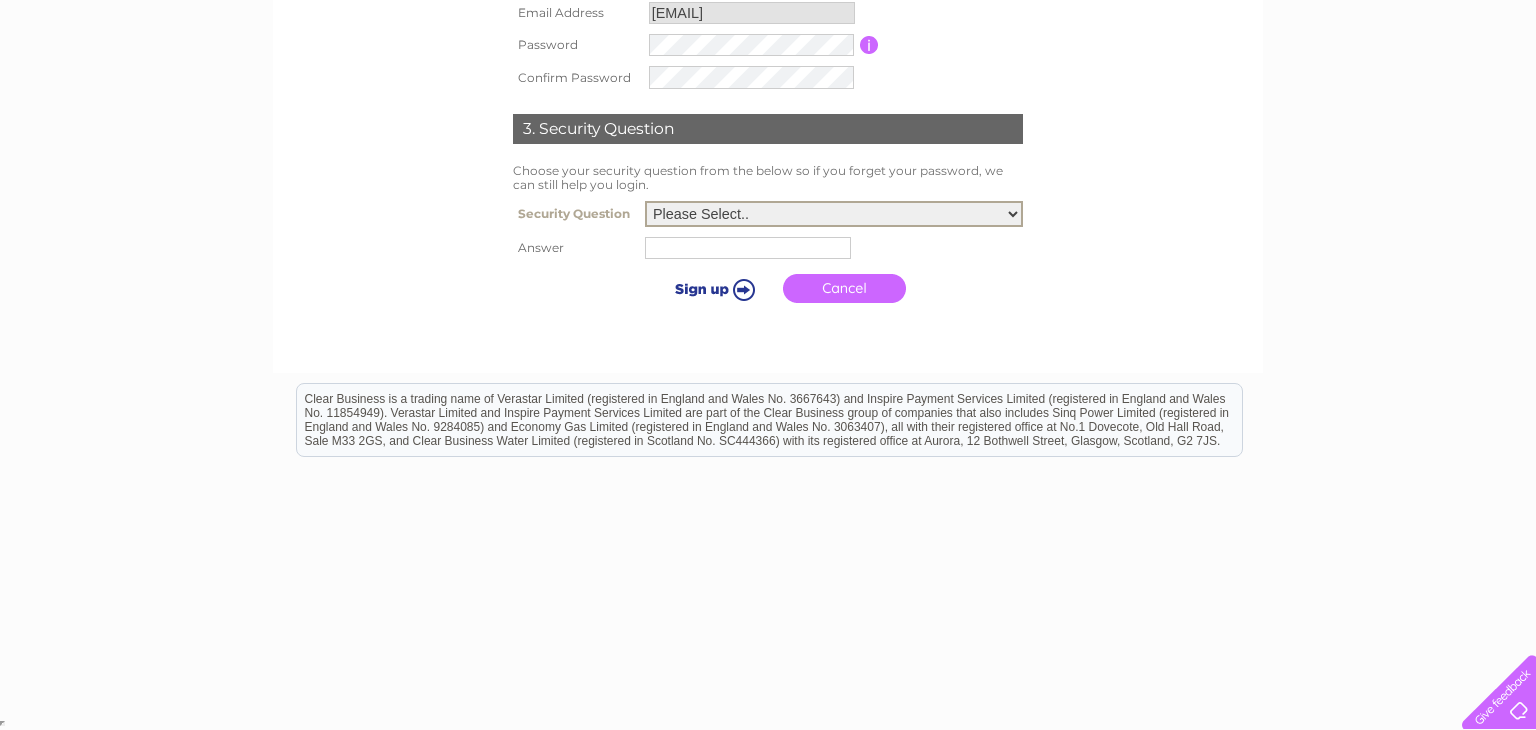 select on "1" 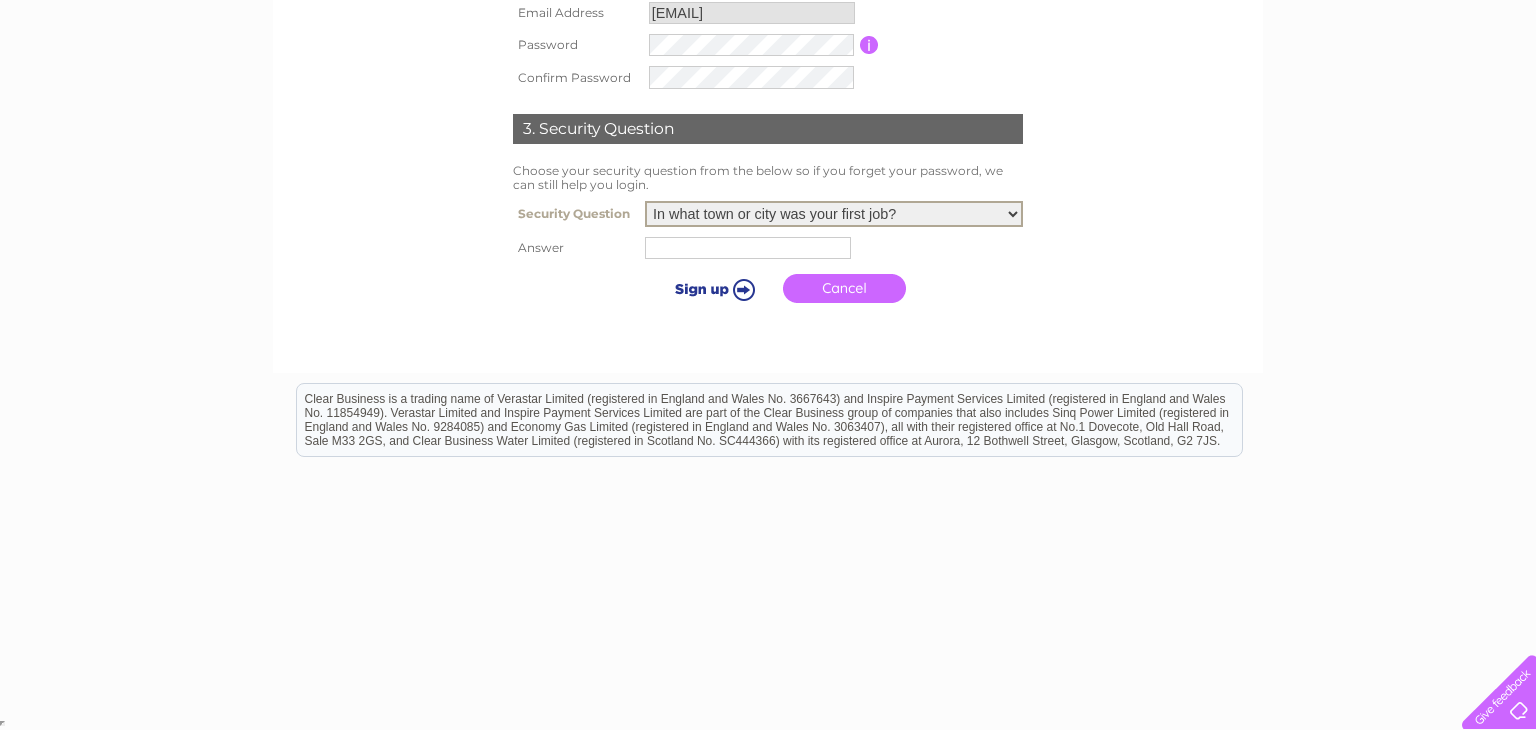 click at bounding box center [748, 248] 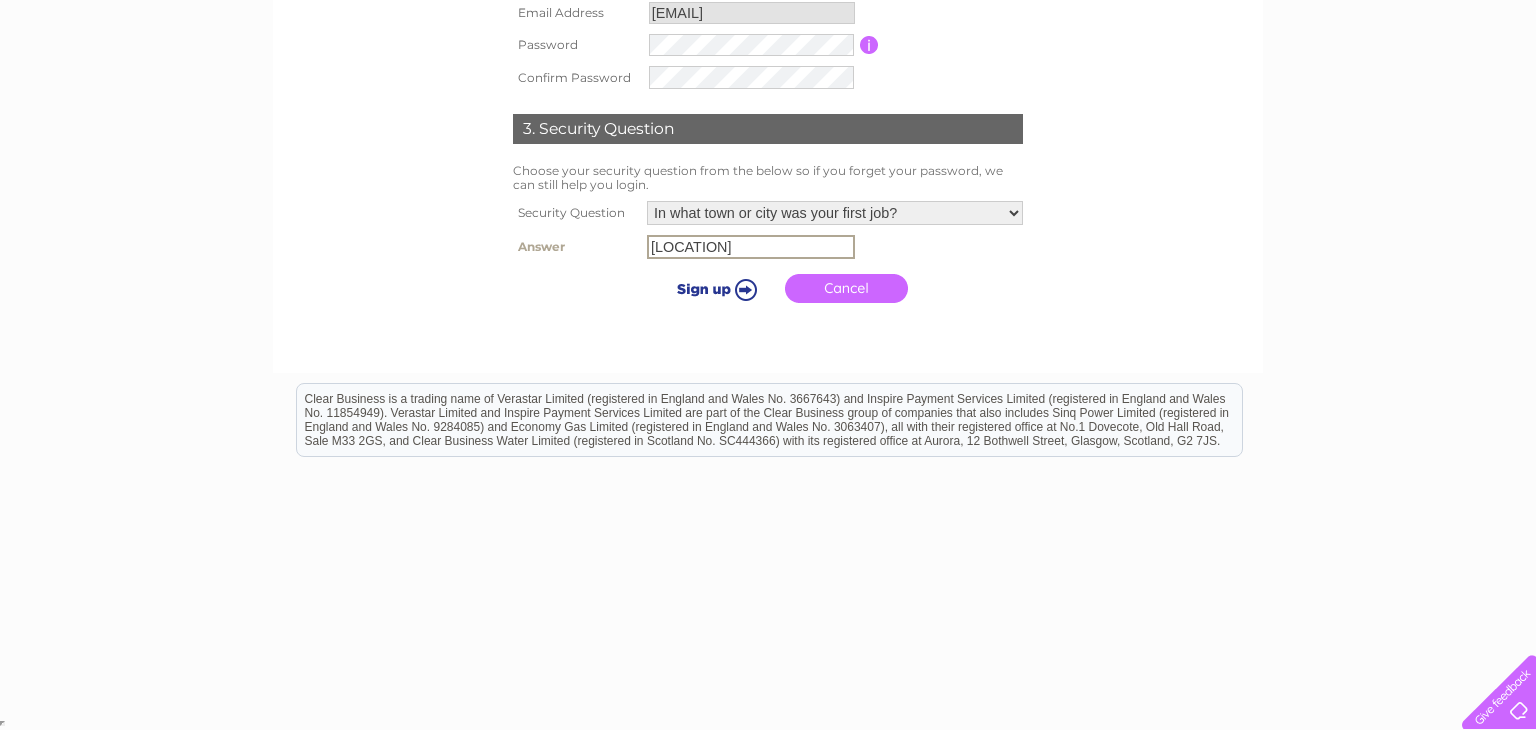 type on "southport" 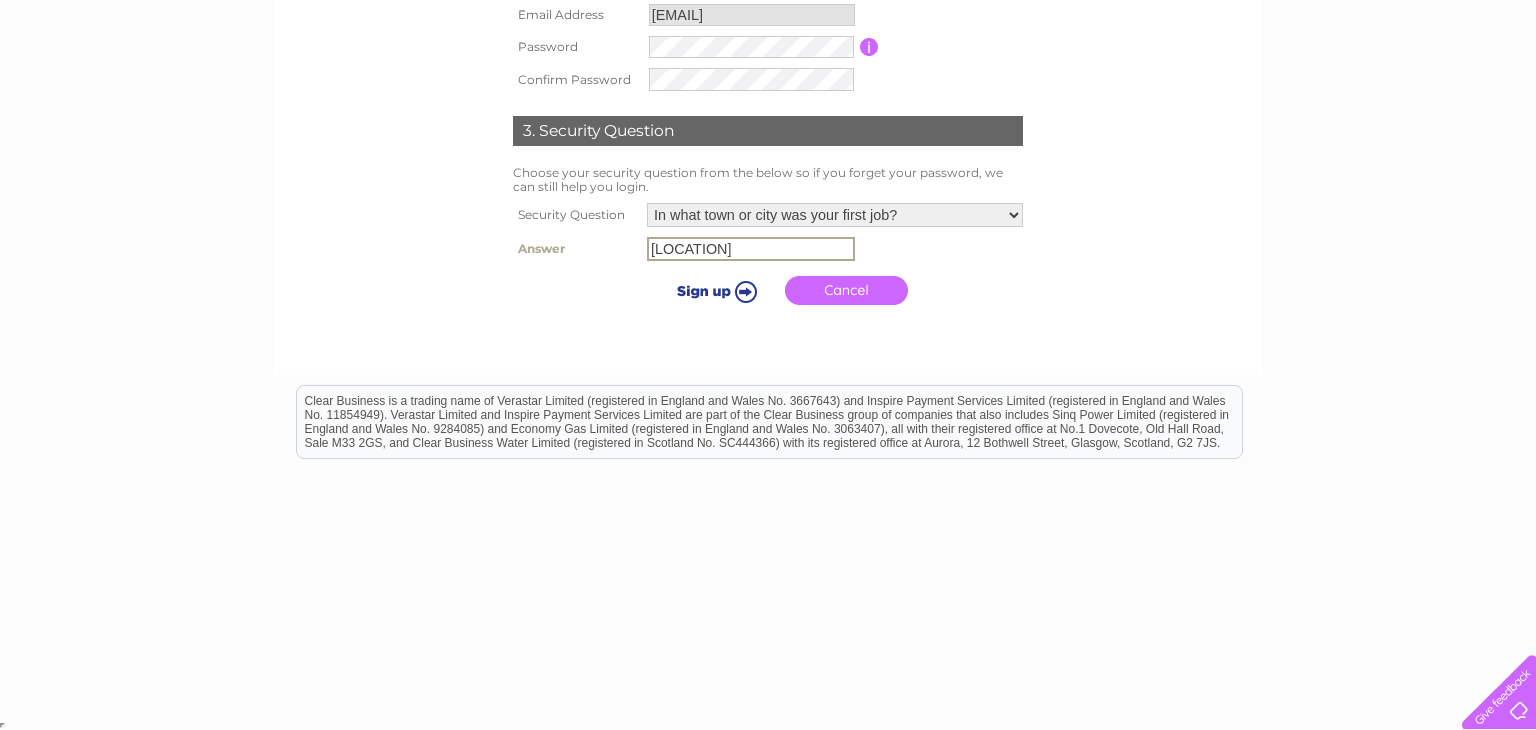 click at bounding box center (713, 291) 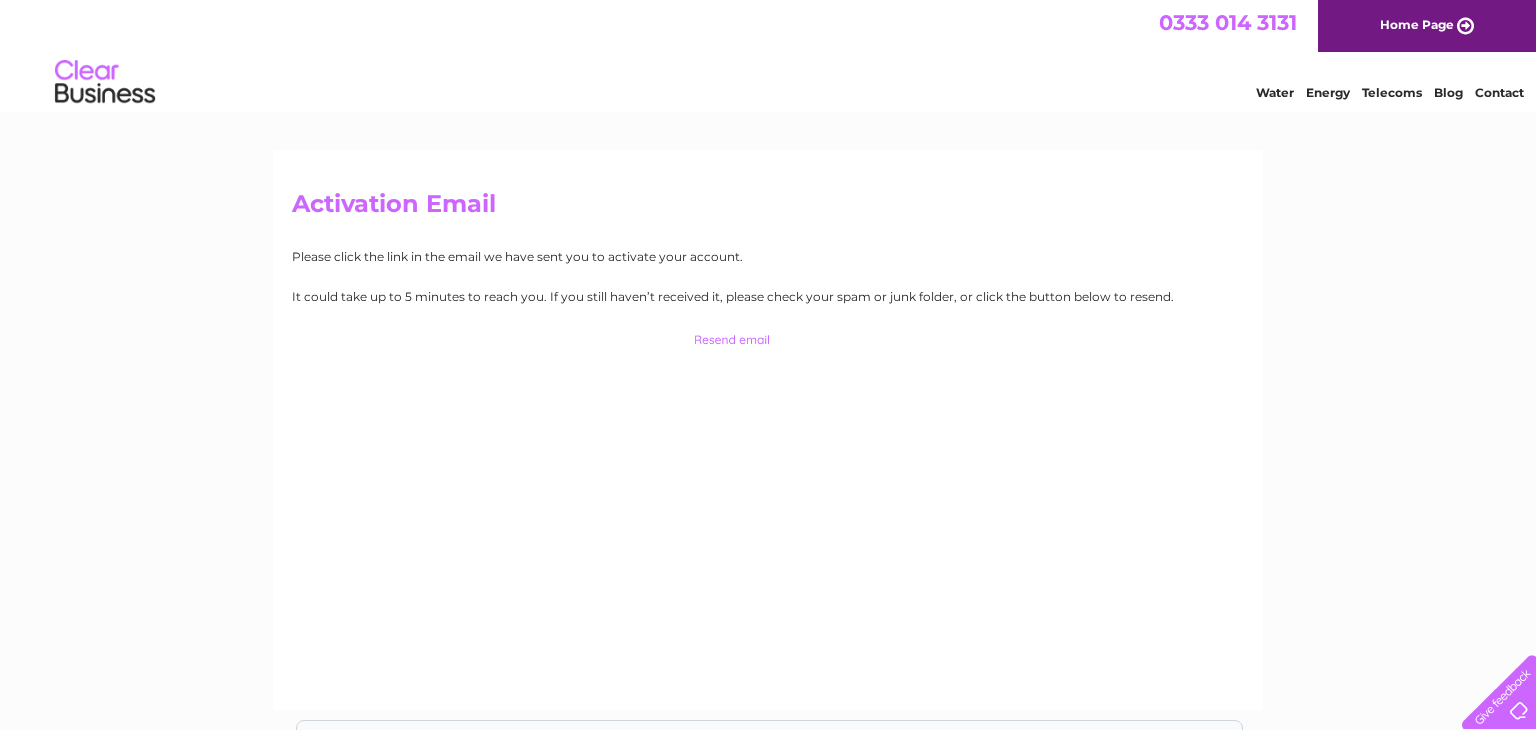 scroll, scrollTop: 0, scrollLeft: 0, axis: both 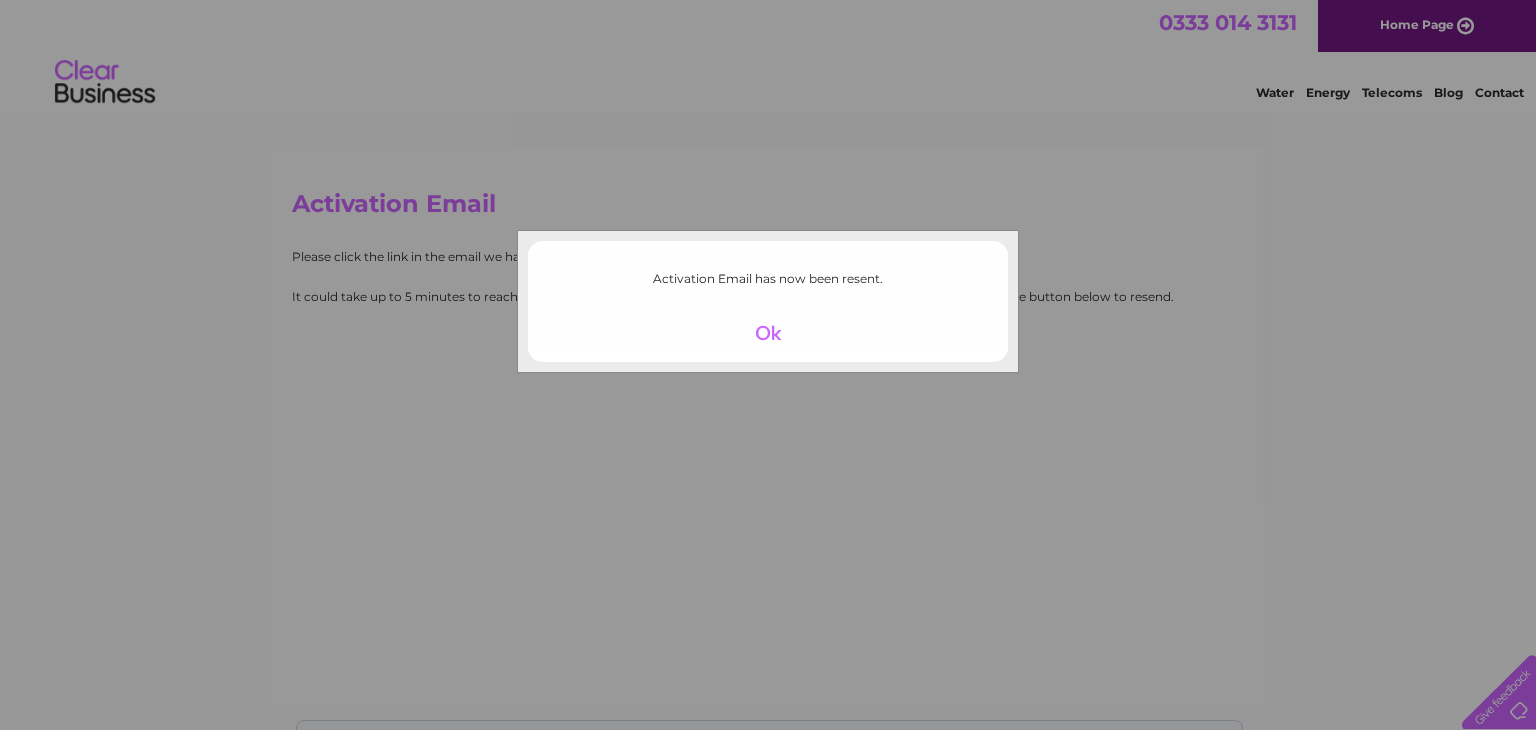 click at bounding box center [768, 333] 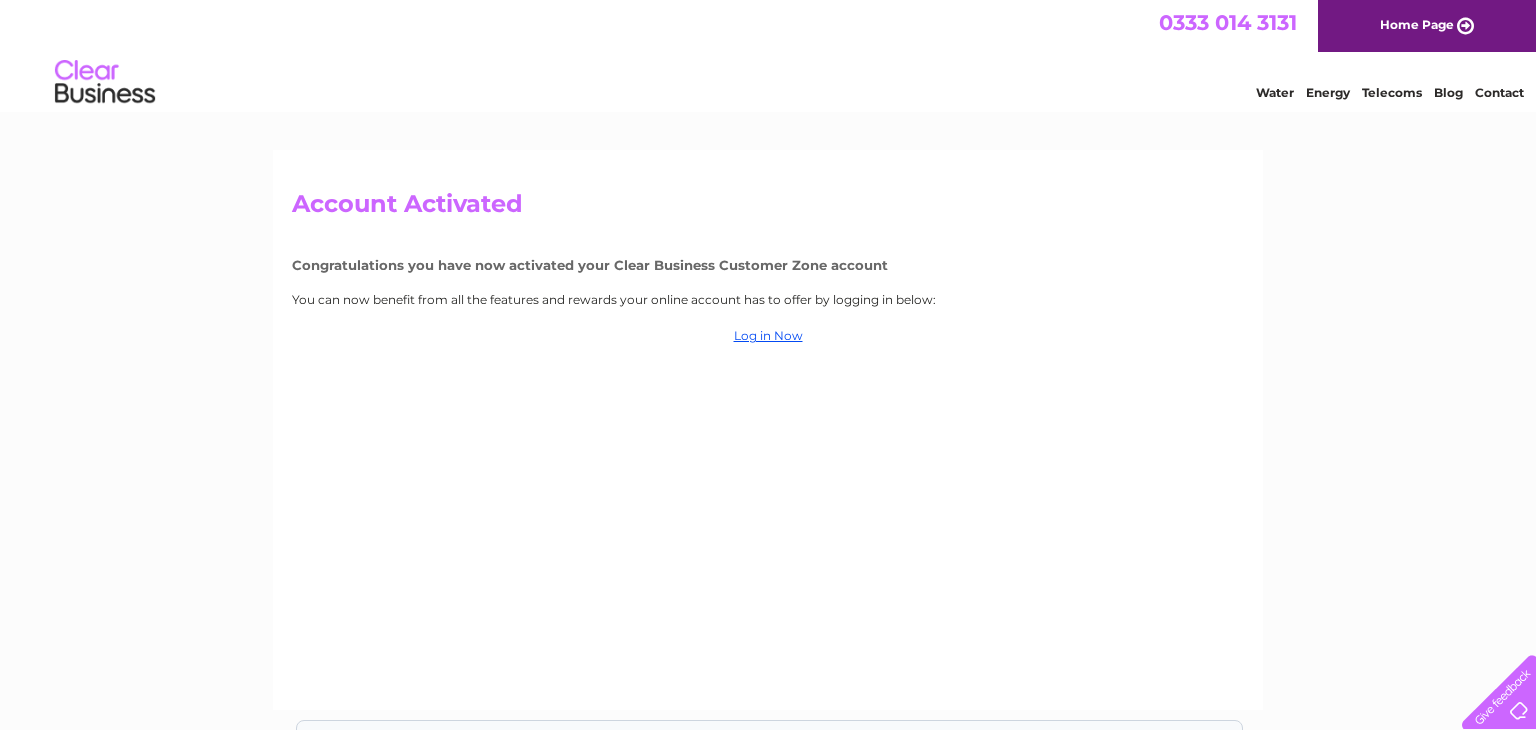 scroll, scrollTop: 0, scrollLeft: 0, axis: both 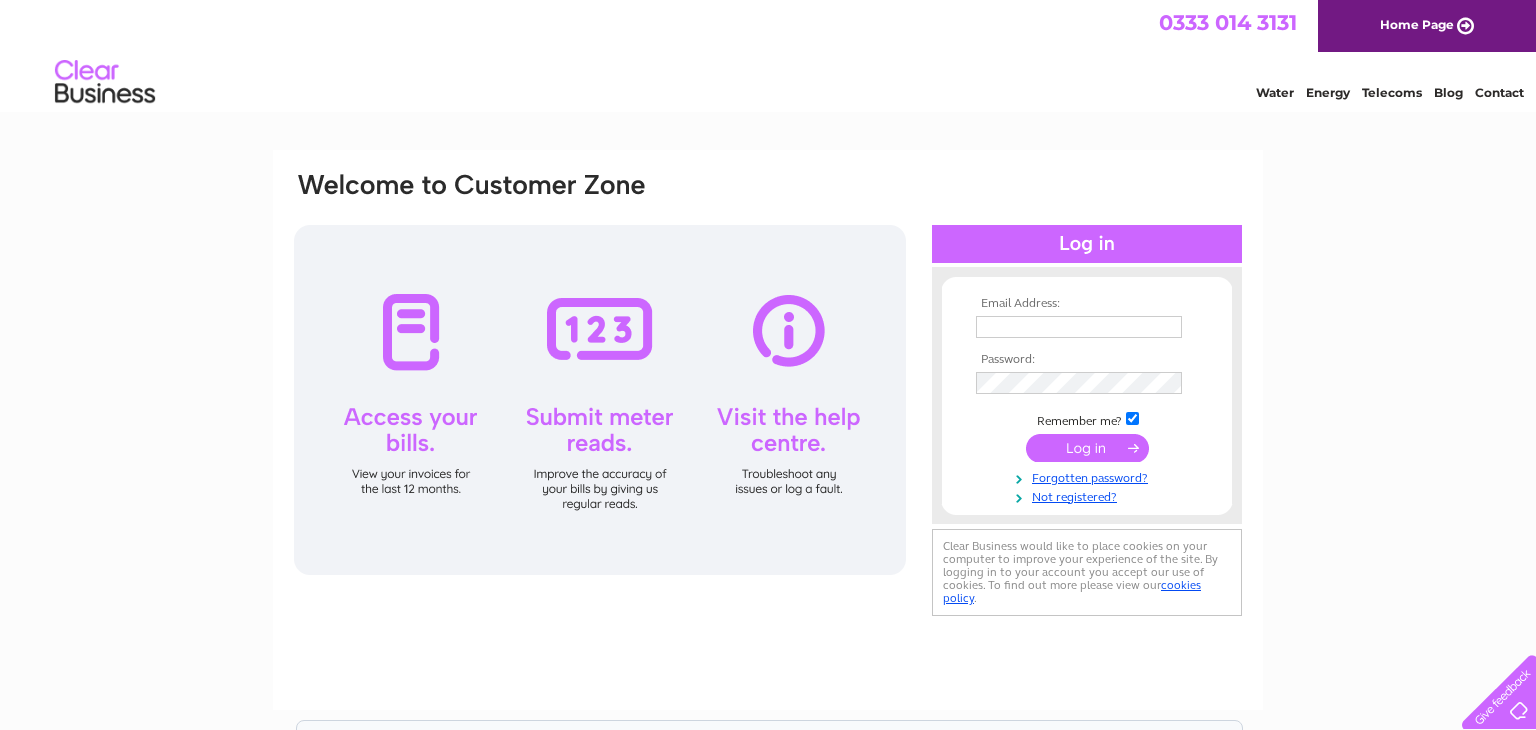 click at bounding box center (1087, 327) 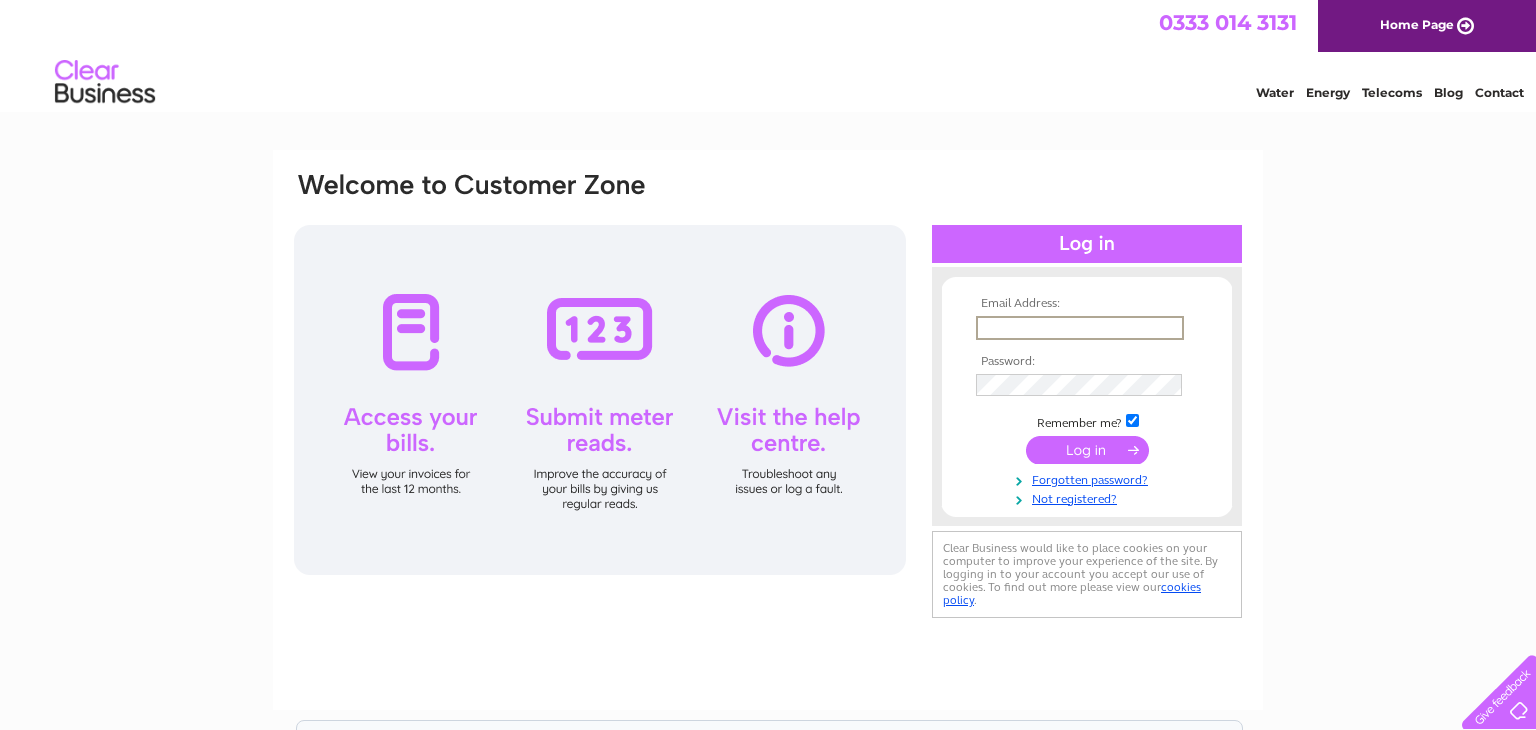 type on "manicmechanic20@outlook.com" 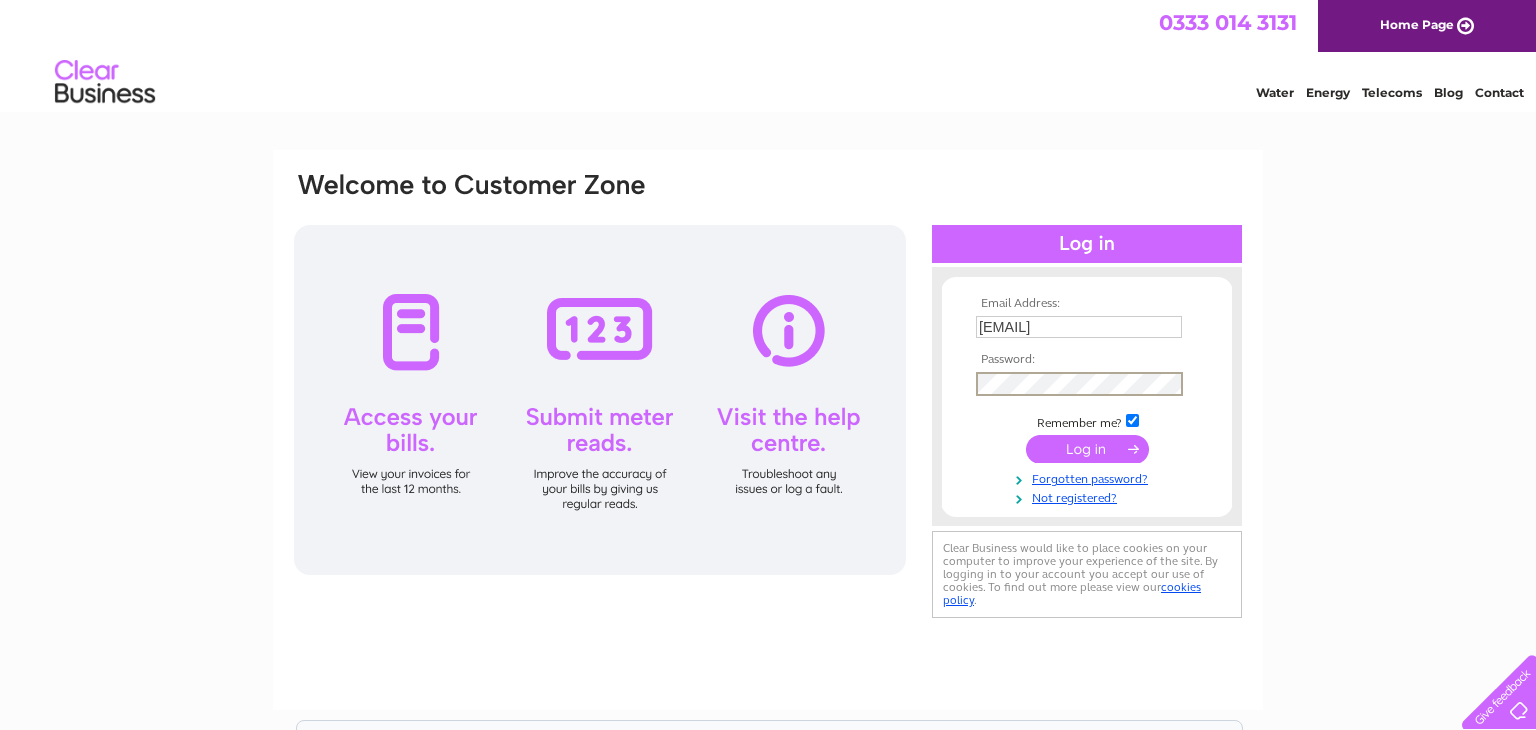 click at bounding box center (1087, 449) 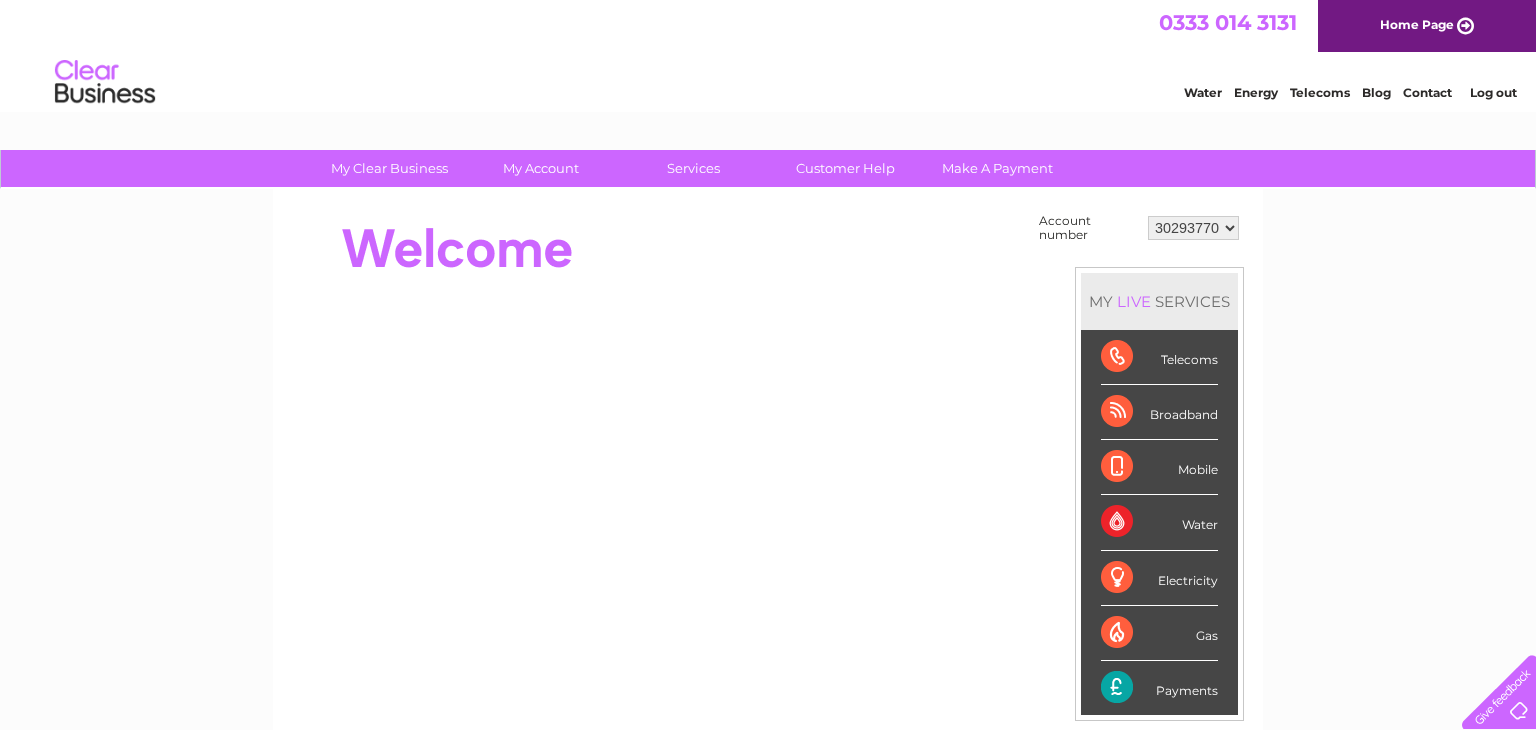 scroll, scrollTop: 0, scrollLeft: 0, axis: both 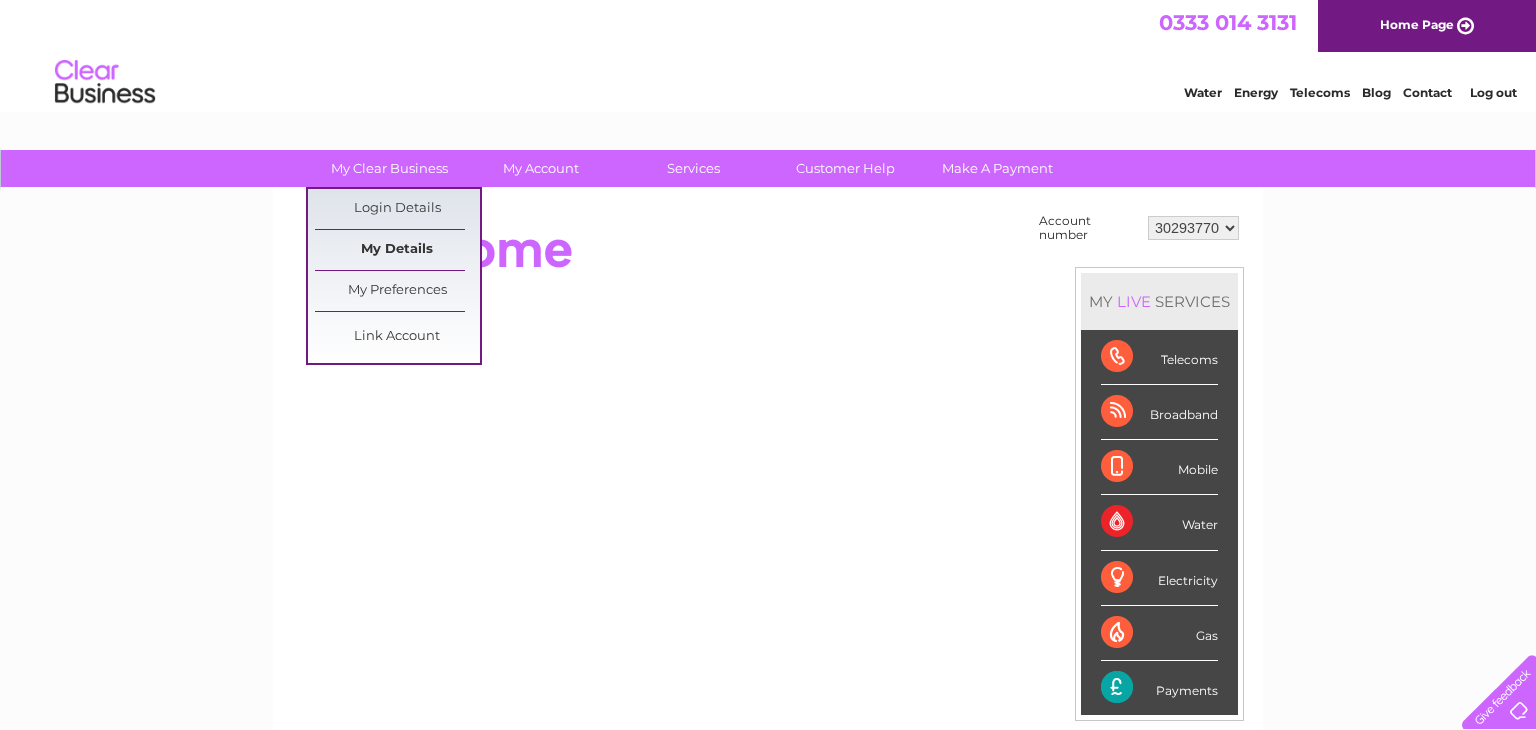 click on "My Details" at bounding box center (397, 250) 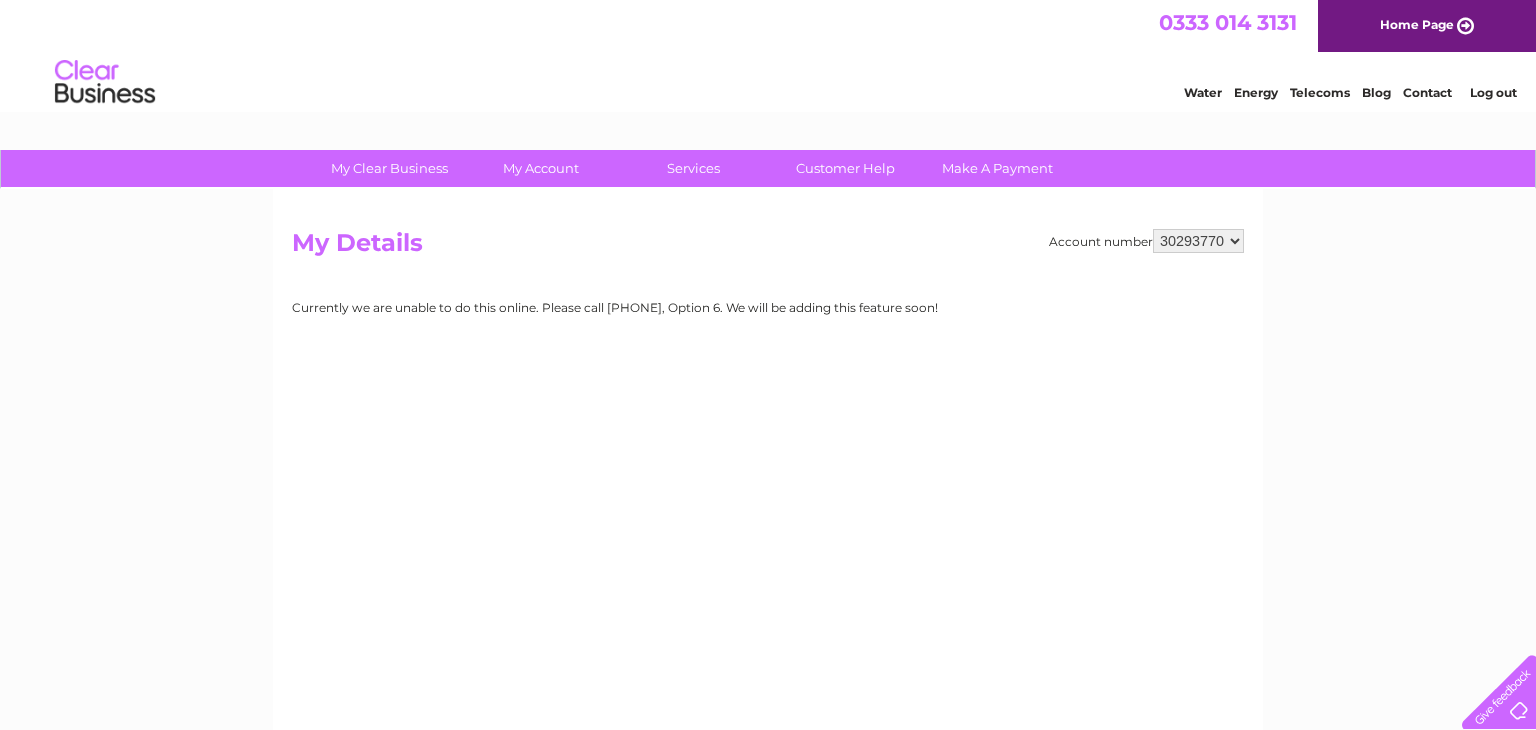 scroll, scrollTop: 0, scrollLeft: 0, axis: both 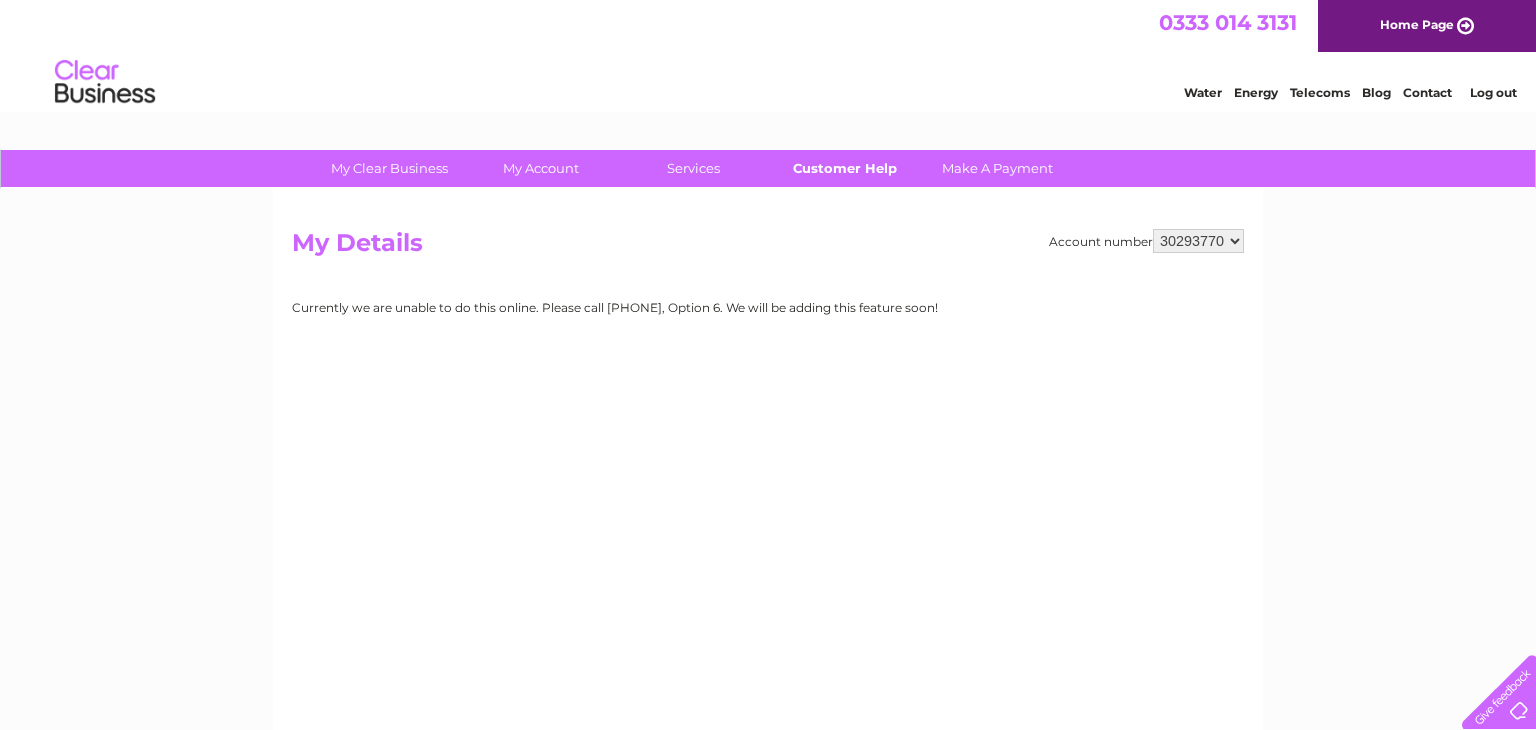 click on "Customer Help" at bounding box center (845, 168) 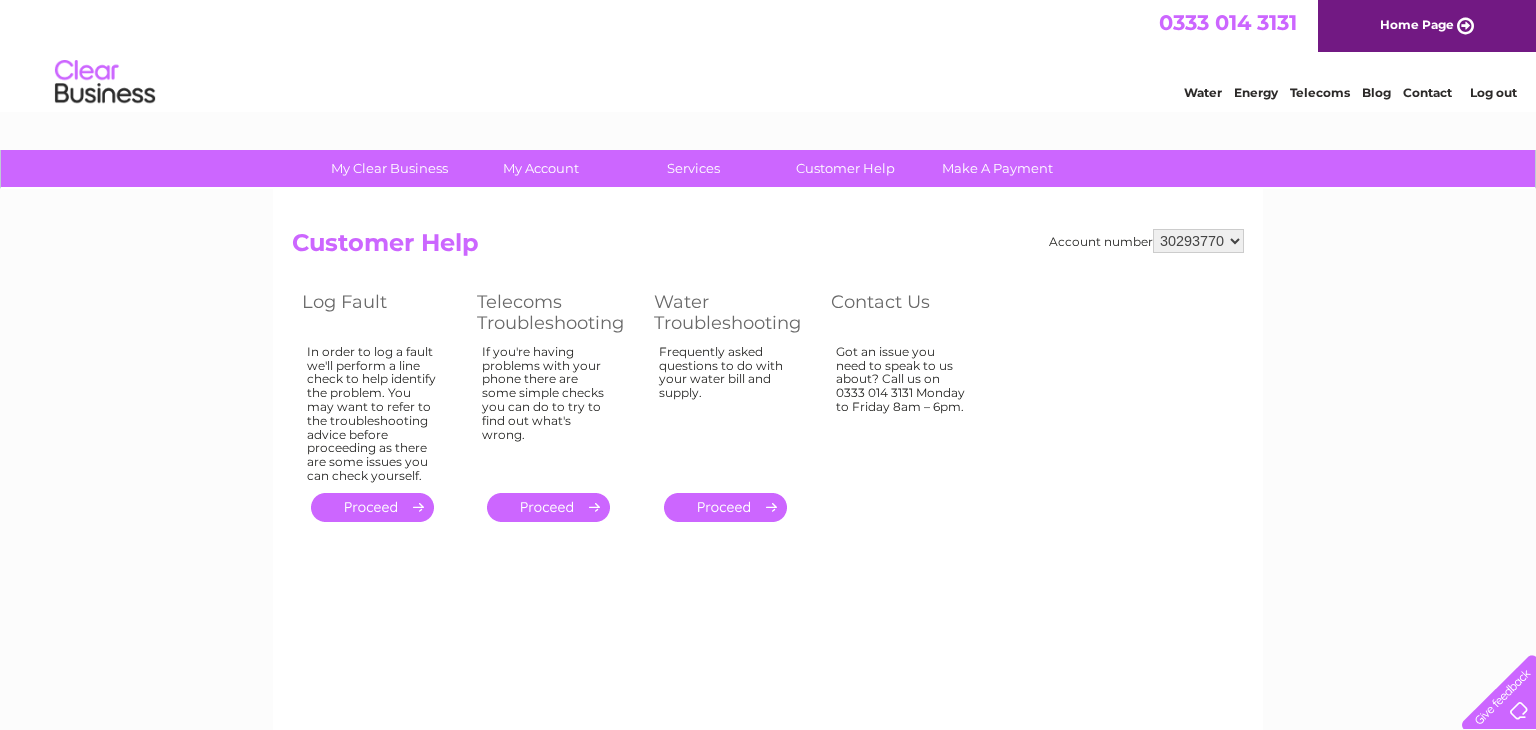 scroll, scrollTop: 0, scrollLeft: 0, axis: both 